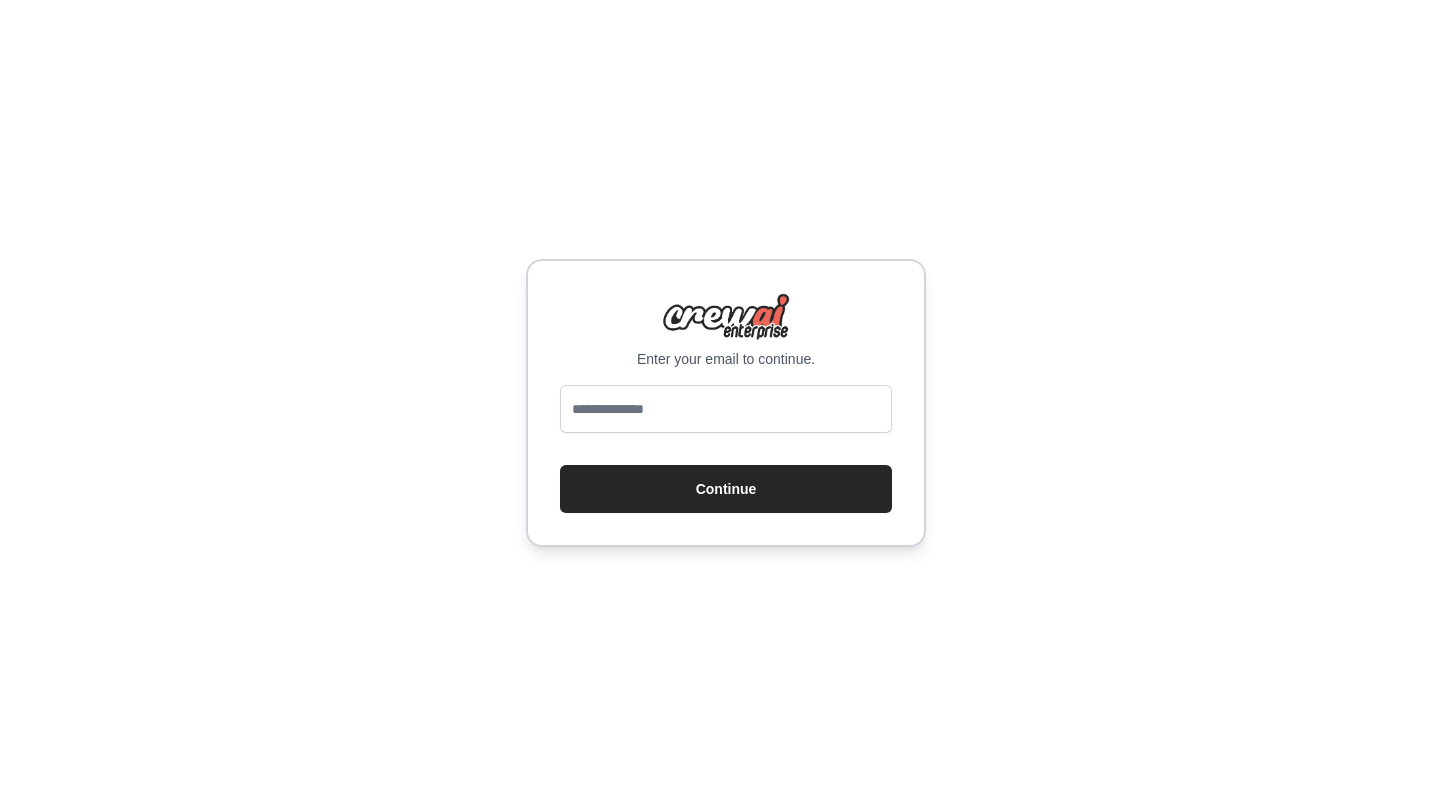 scroll, scrollTop: 0, scrollLeft: 0, axis: both 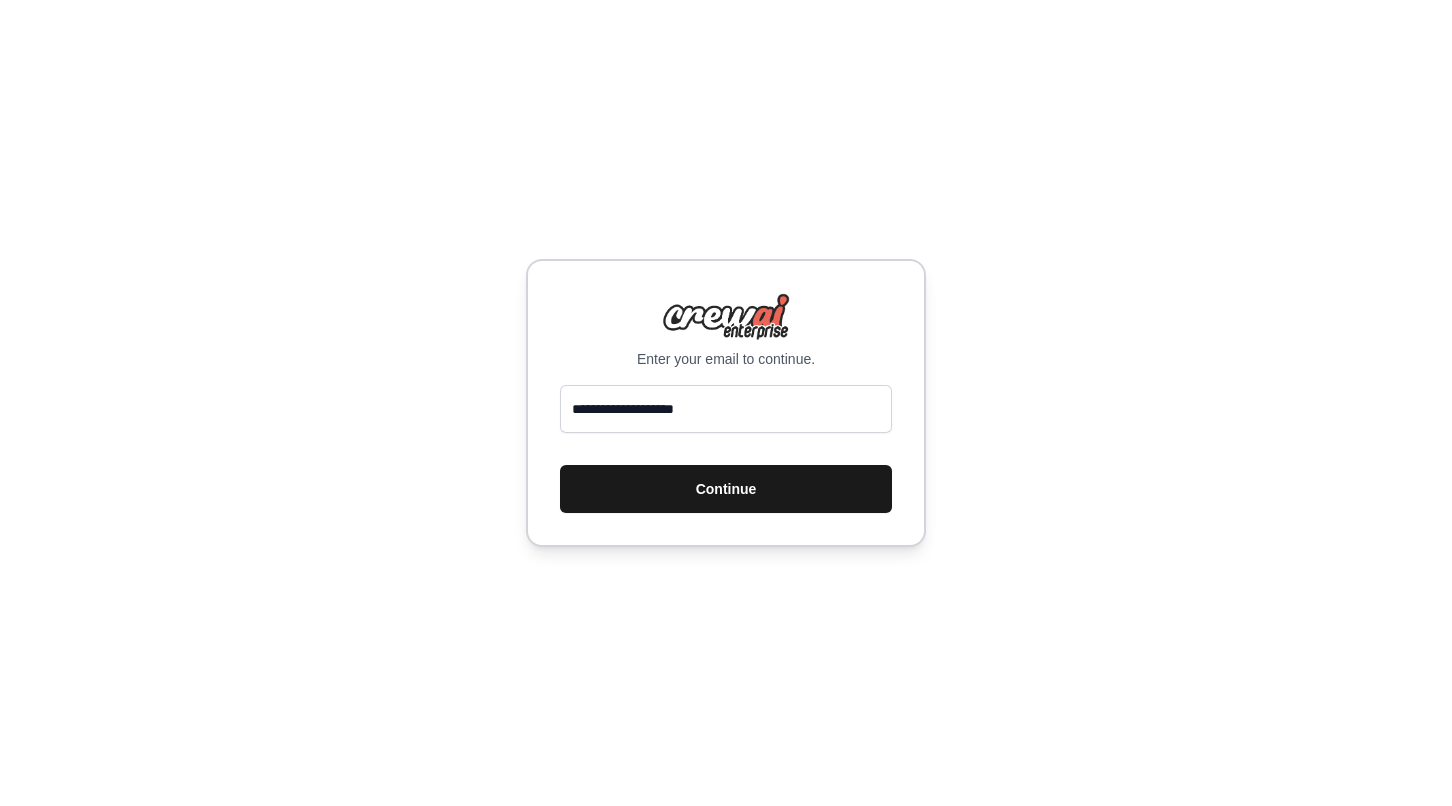 click on "Continue" at bounding box center [726, 489] 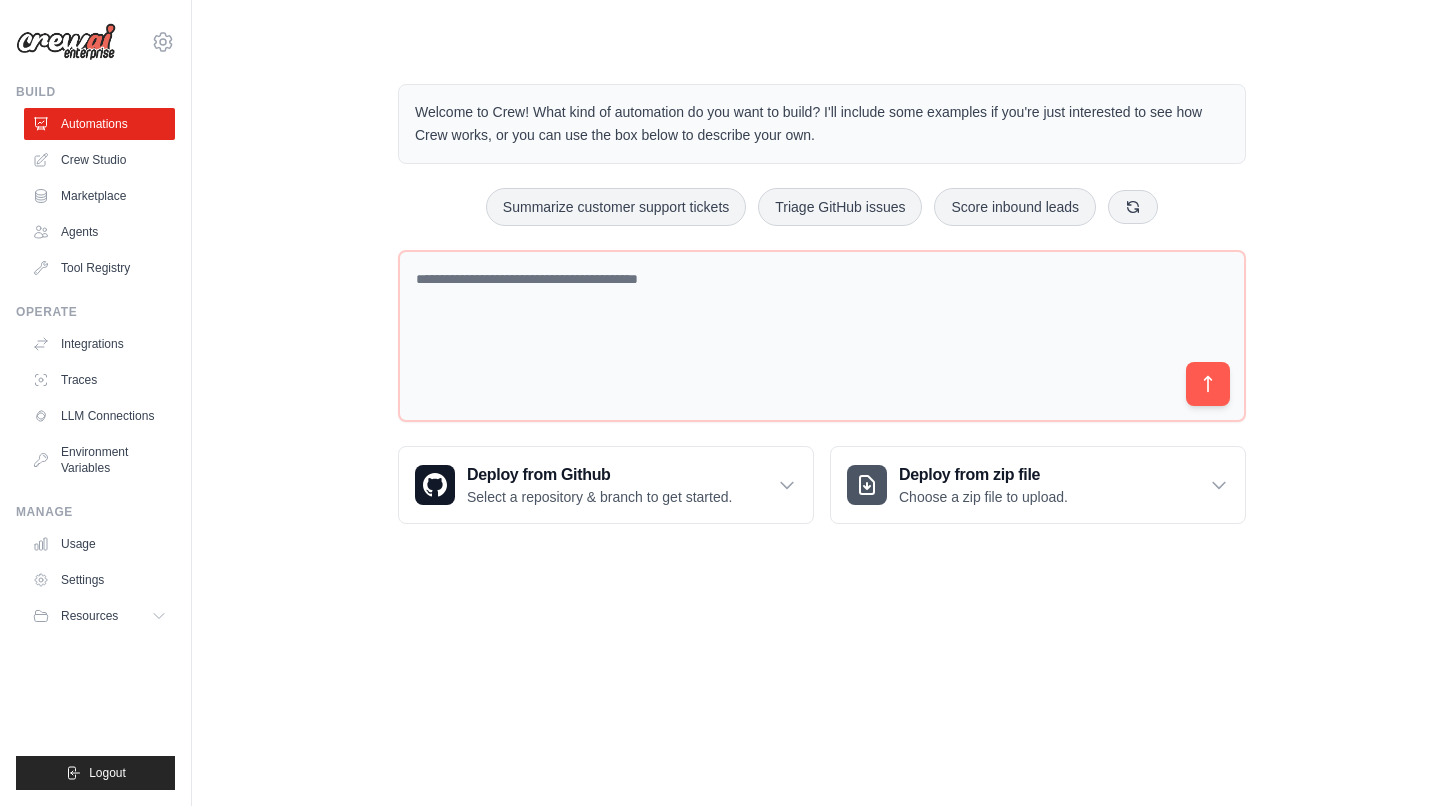 scroll, scrollTop: 0, scrollLeft: 0, axis: both 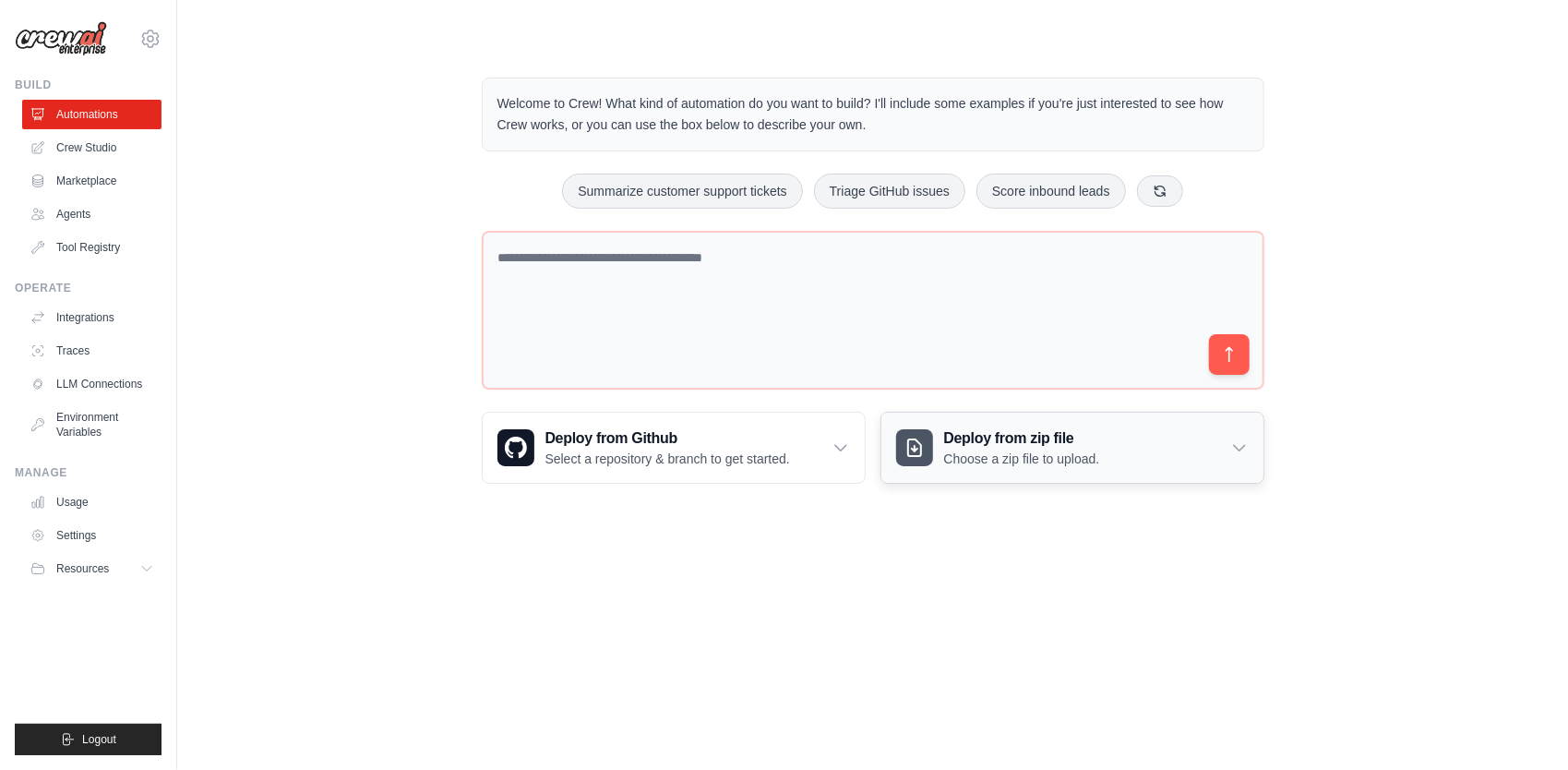click on "Deploy from zip file" at bounding box center [1022, 439] 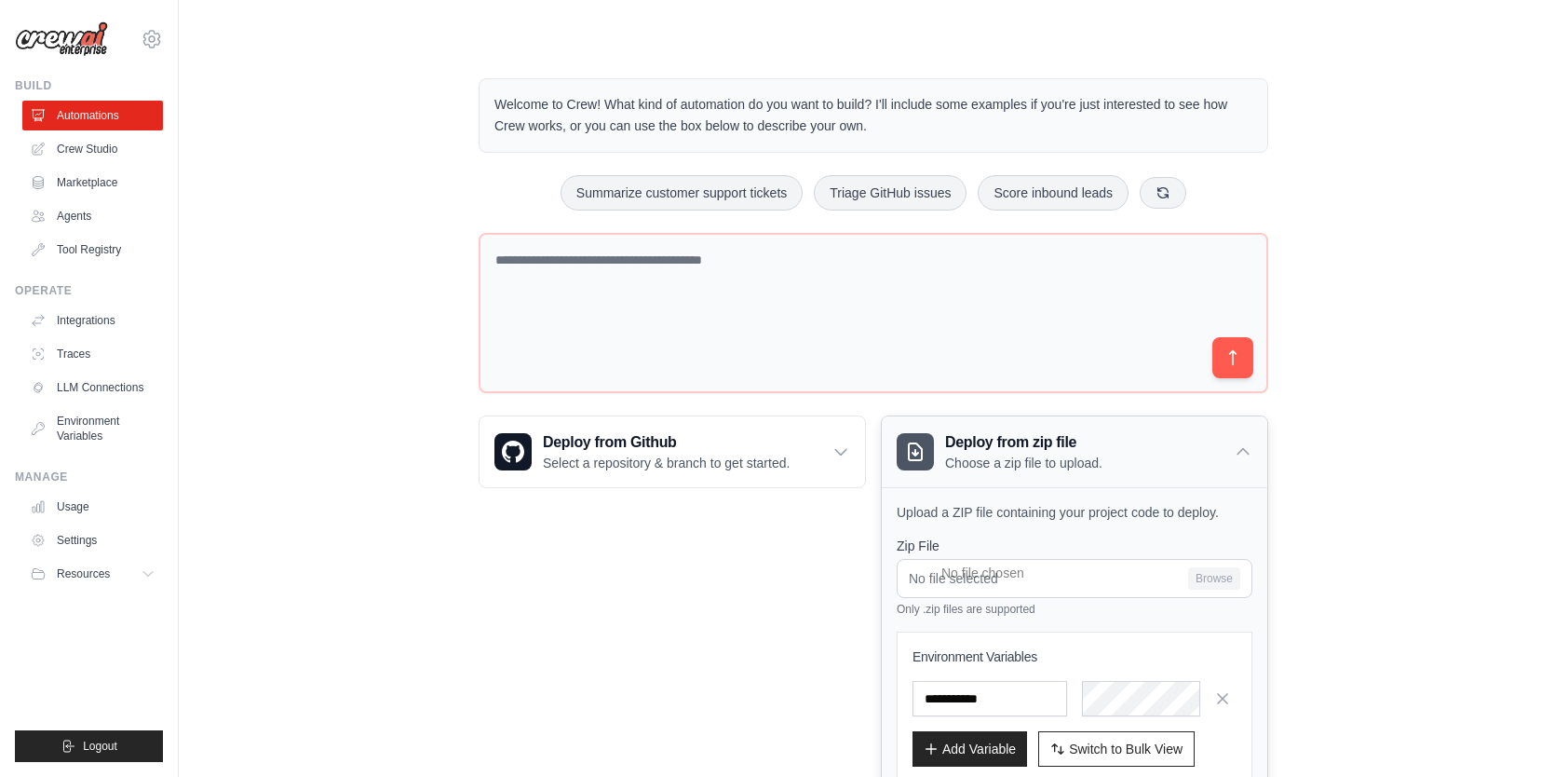 click on "Deploy from zip file" at bounding box center (1023, 443) 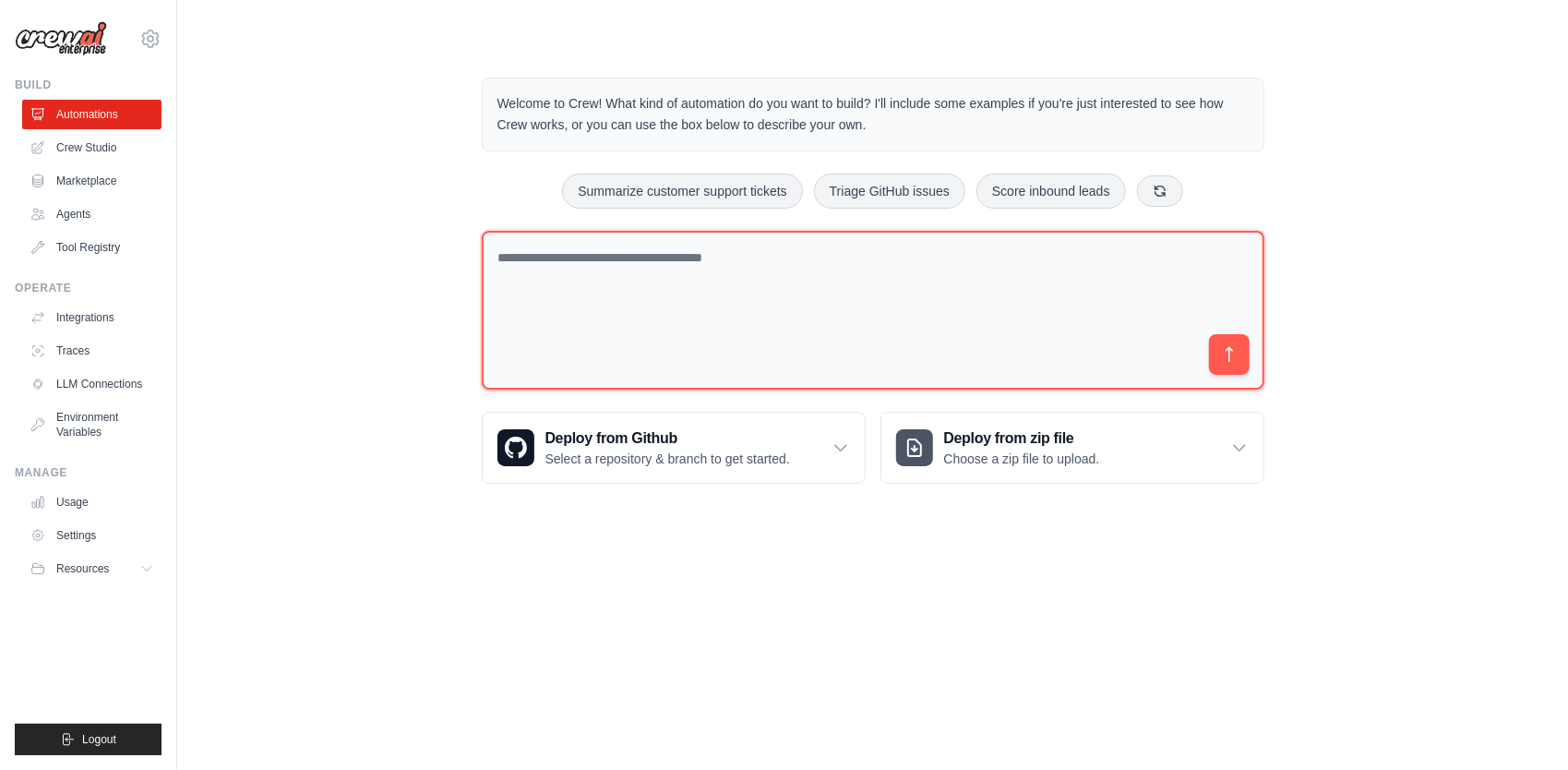 click at bounding box center [873, 310] 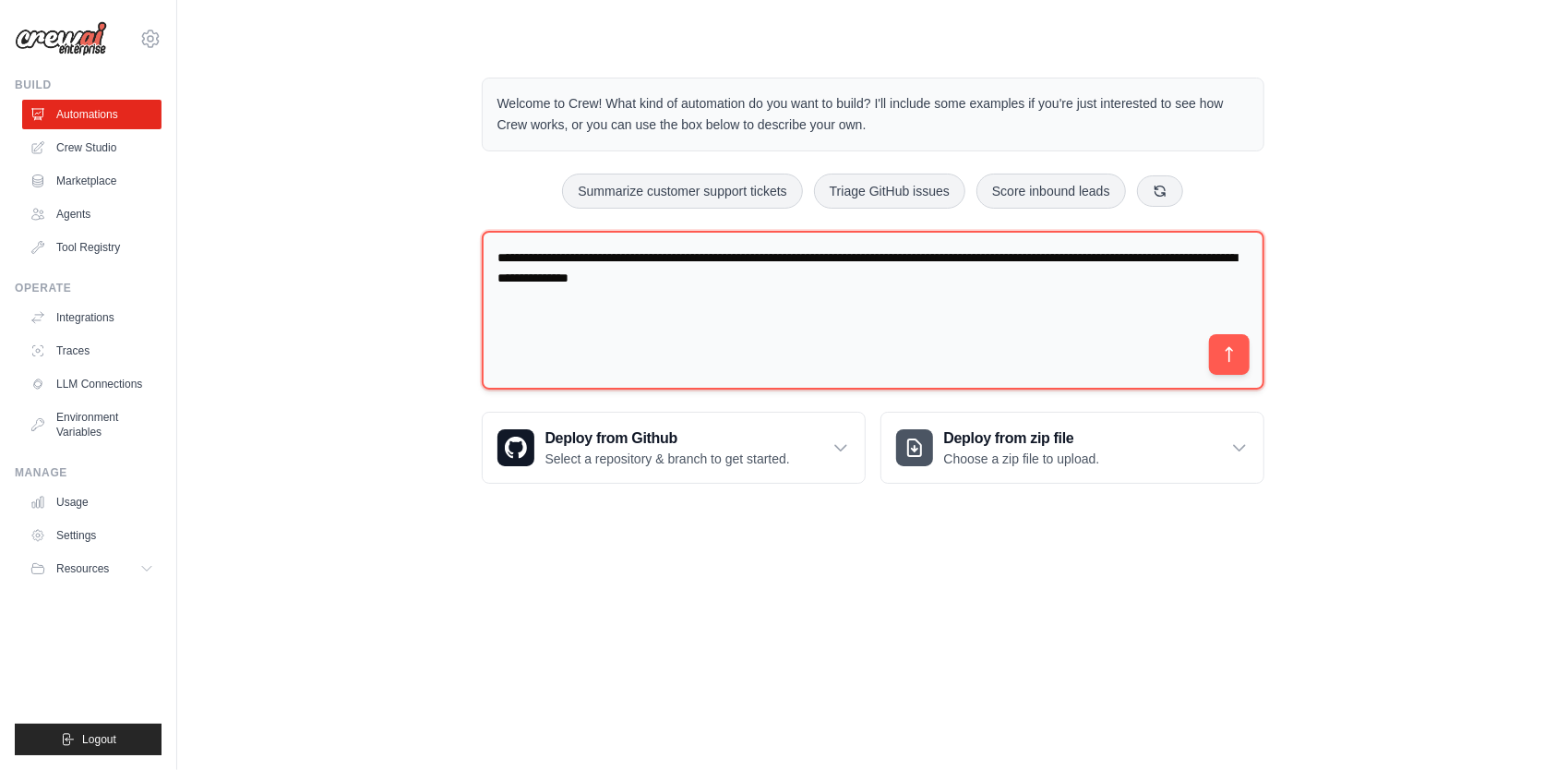 click on "**********" at bounding box center (873, 310) 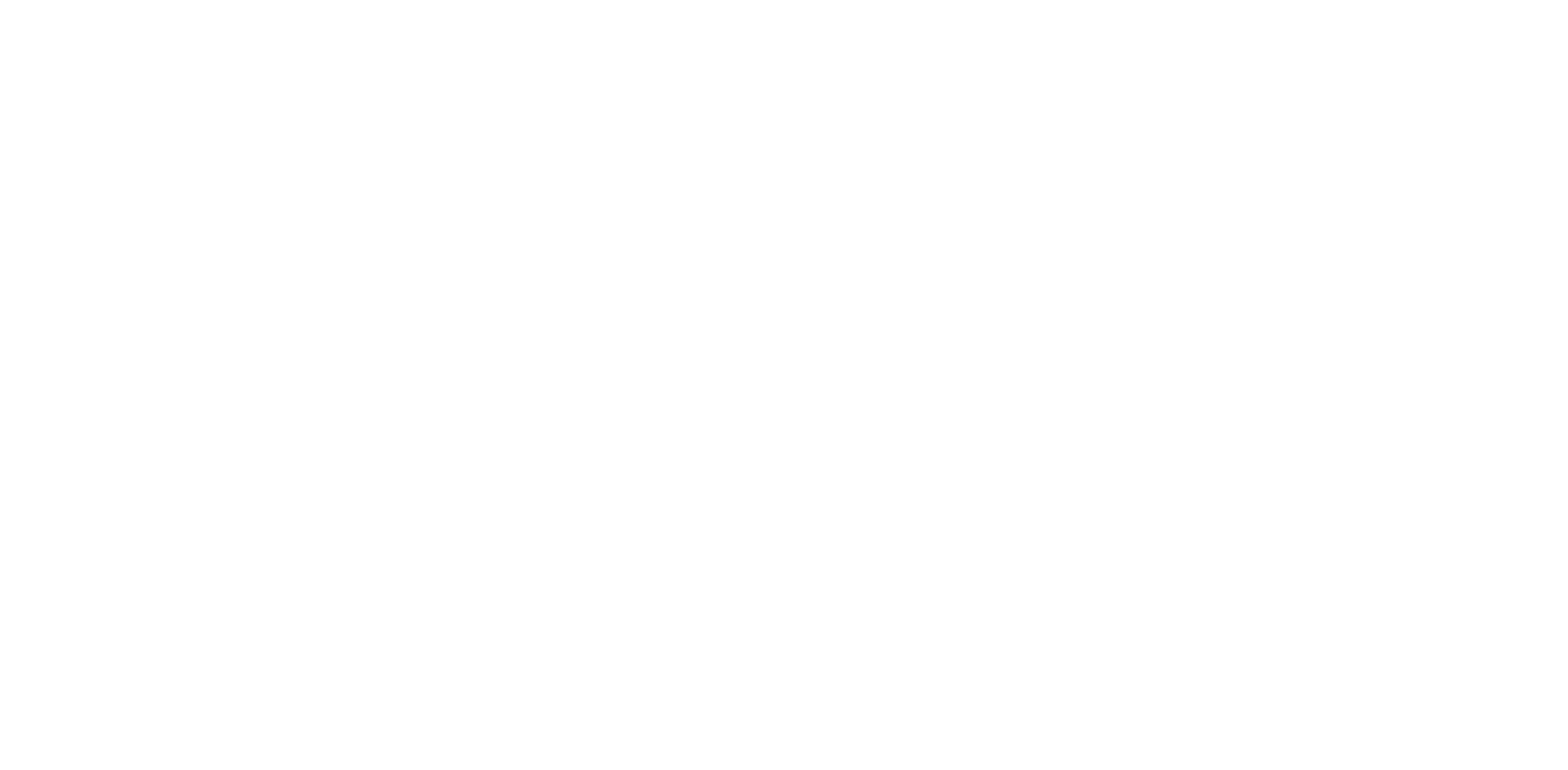 scroll, scrollTop: 0, scrollLeft: 0, axis: both 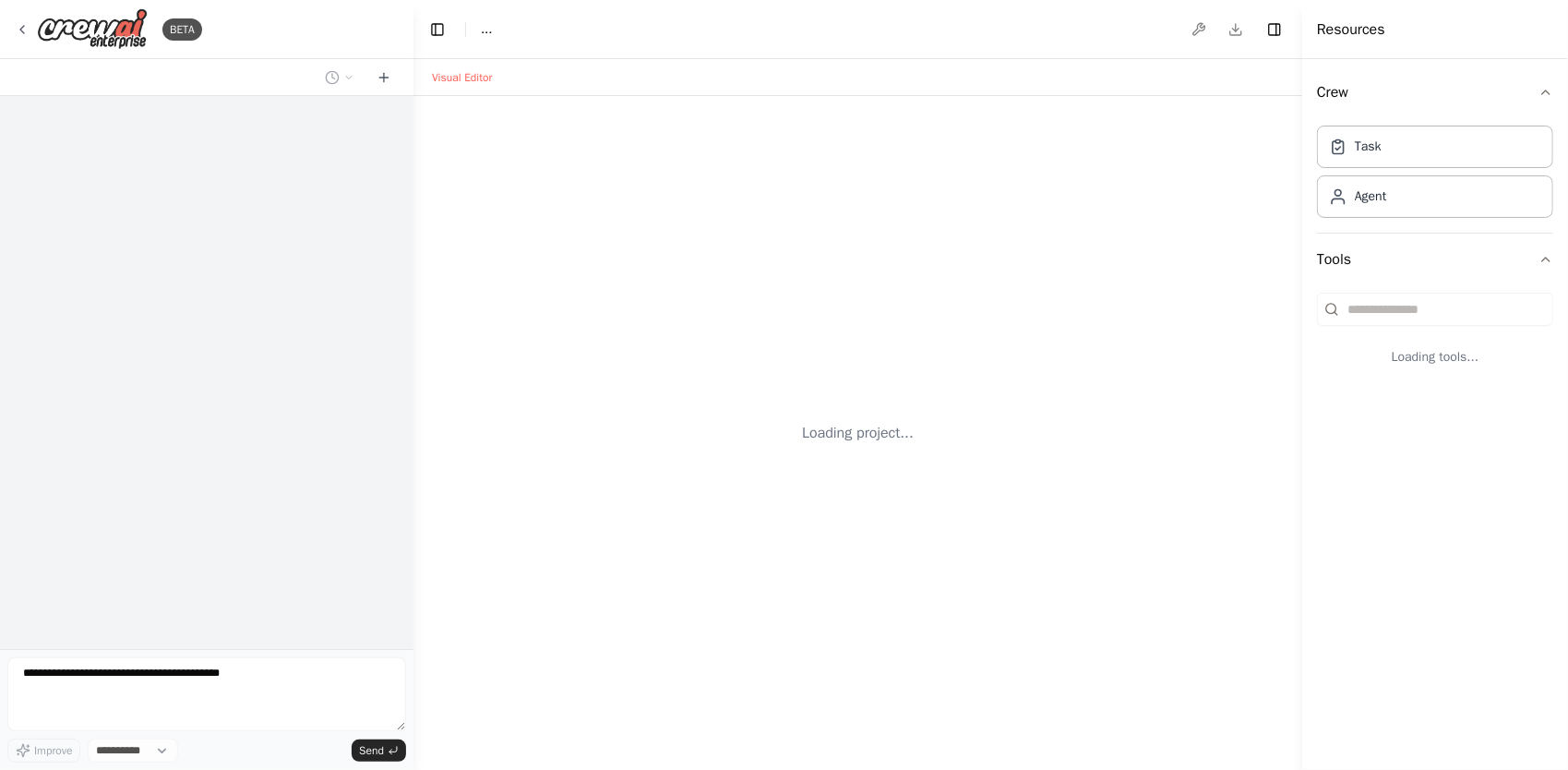 select on "****" 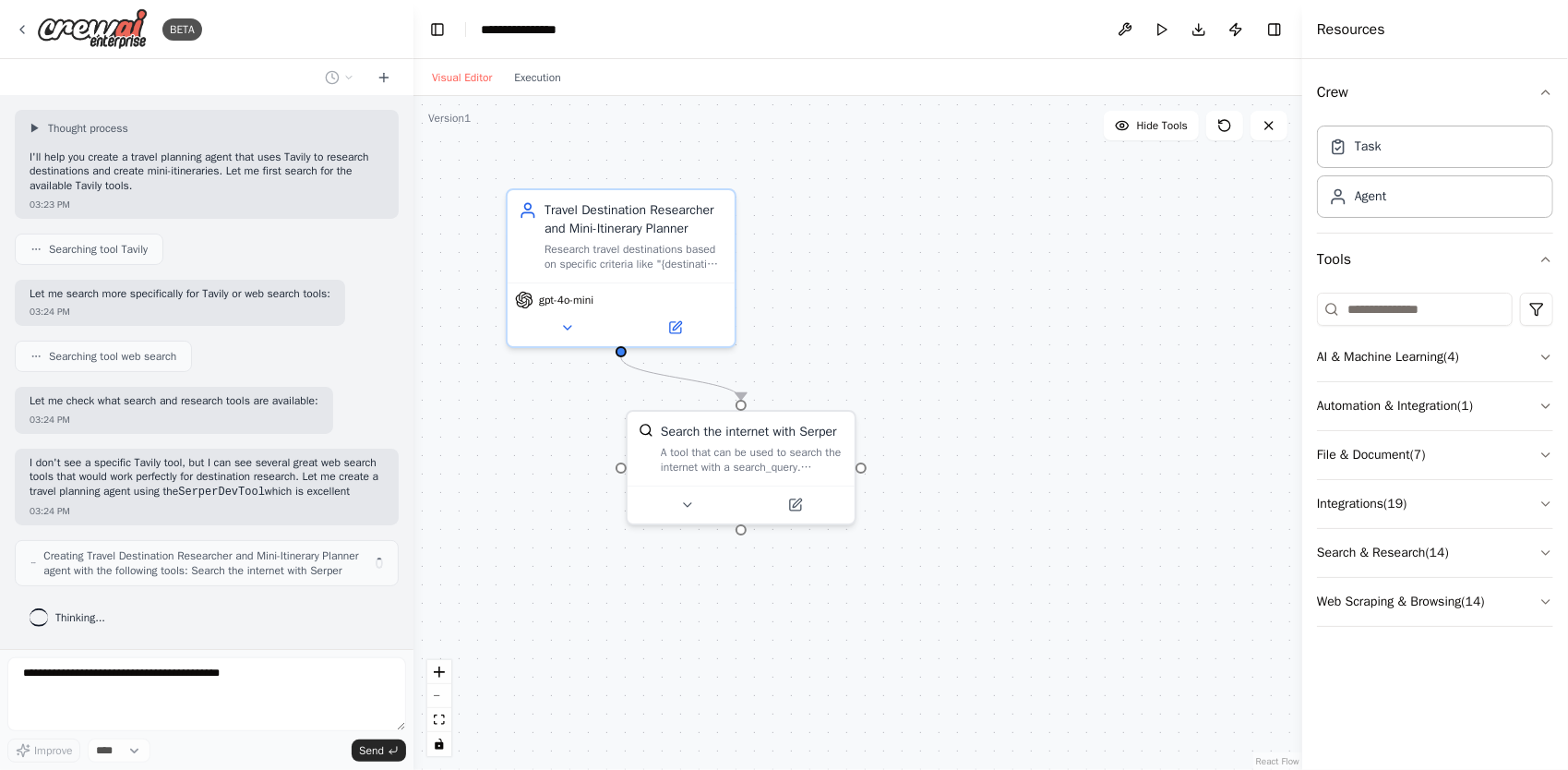scroll, scrollTop: 102, scrollLeft: 0, axis: vertical 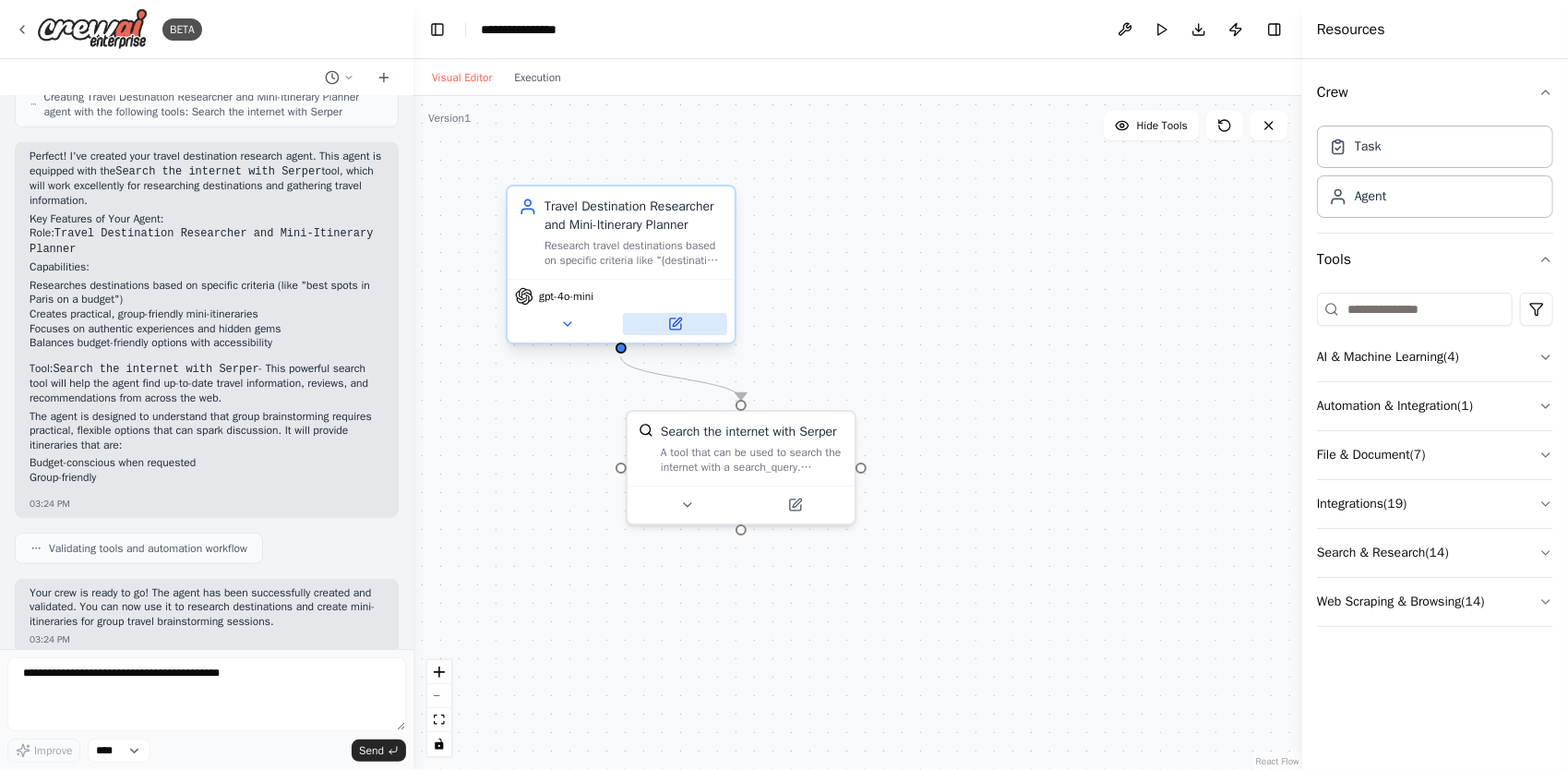 click at bounding box center (675, 324) 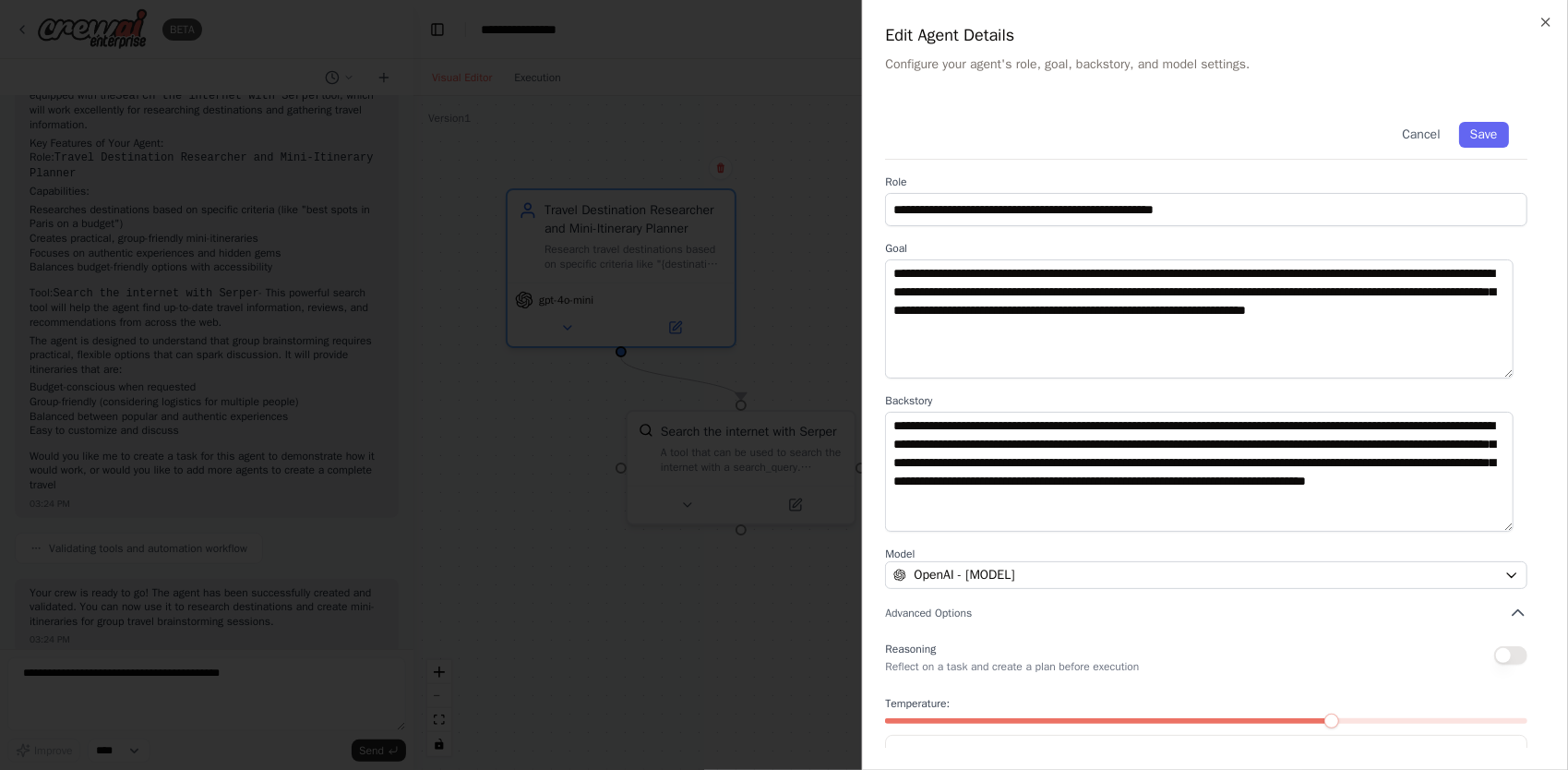 scroll, scrollTop: 655, scrollLeft: 0, axis: vertical 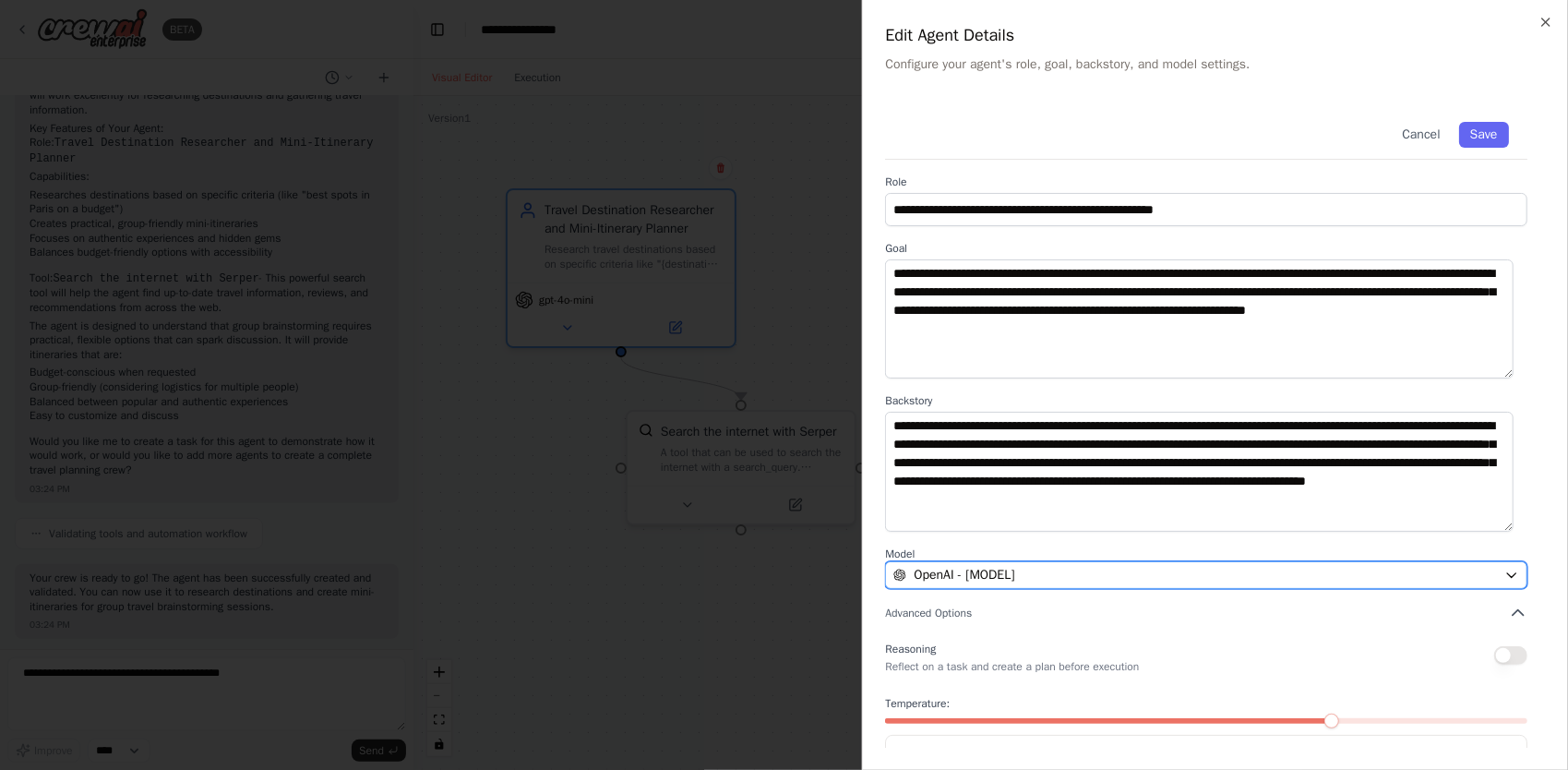 click on "OpenAI - gpt-4o-mini" at bounding box center (964, 575) 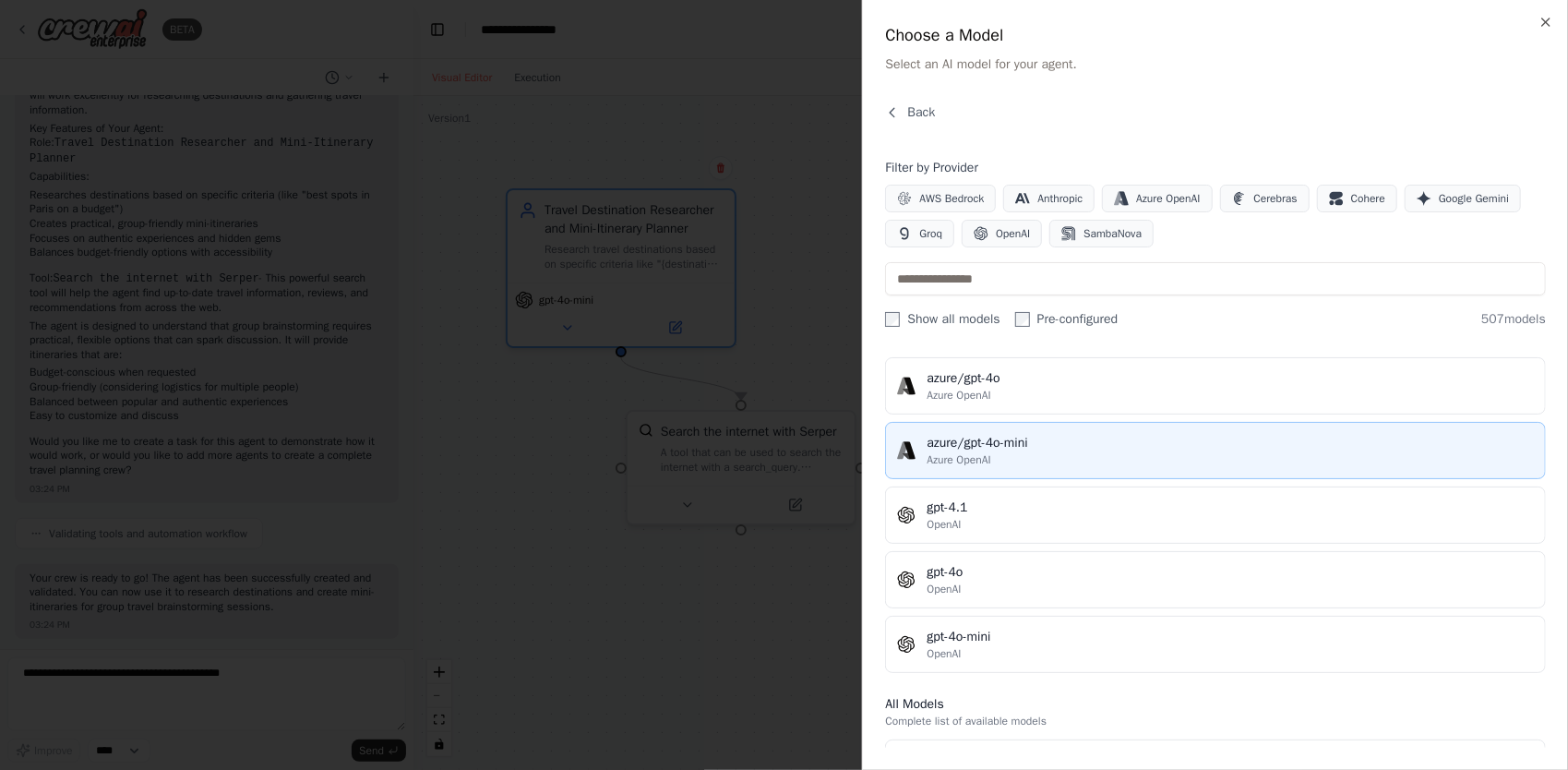scroll, scrollTop: 0, scrollLeft: 0, axis: both 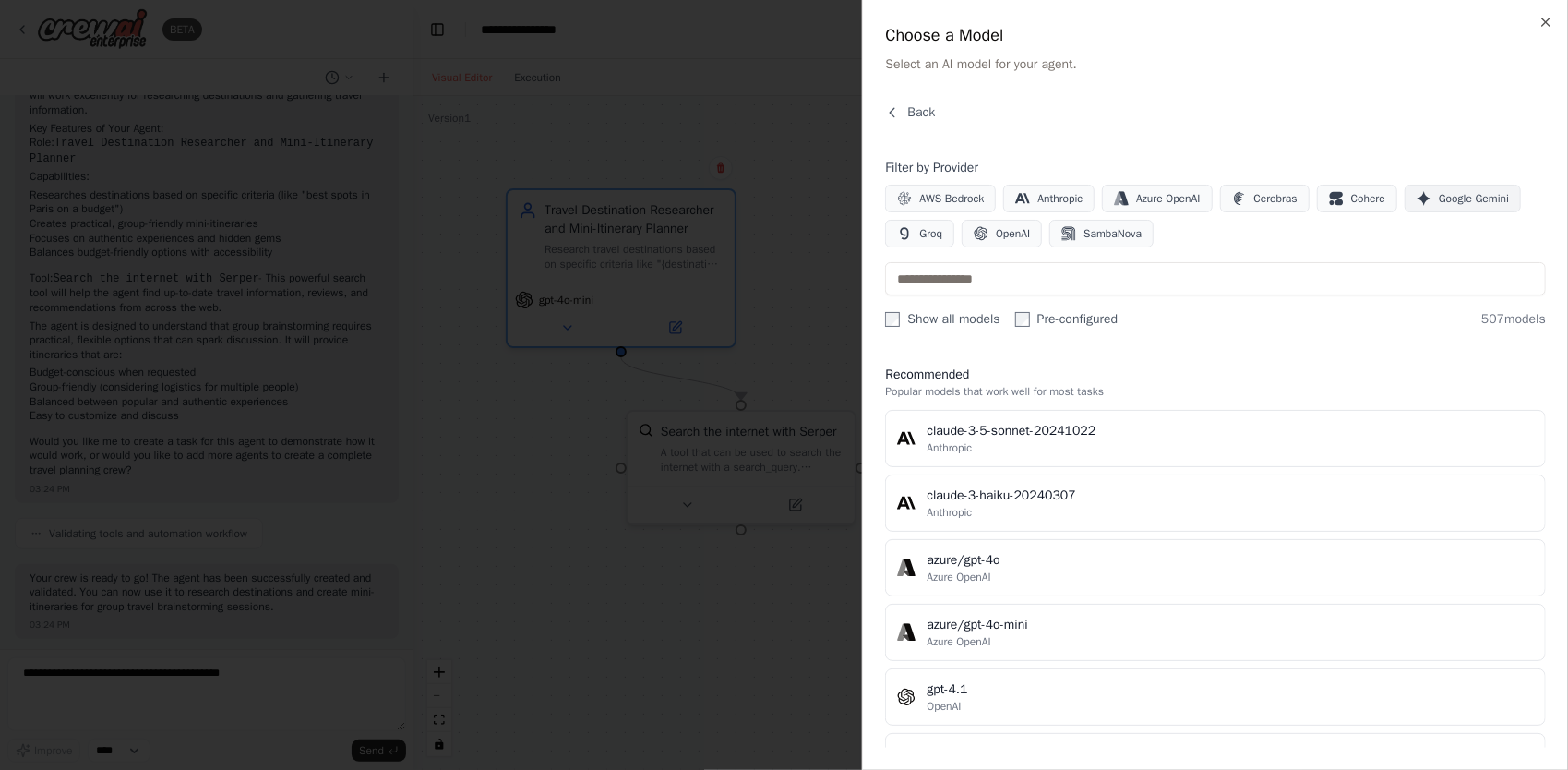 click on "Google Gemini" at bounding box center (1474, 199) 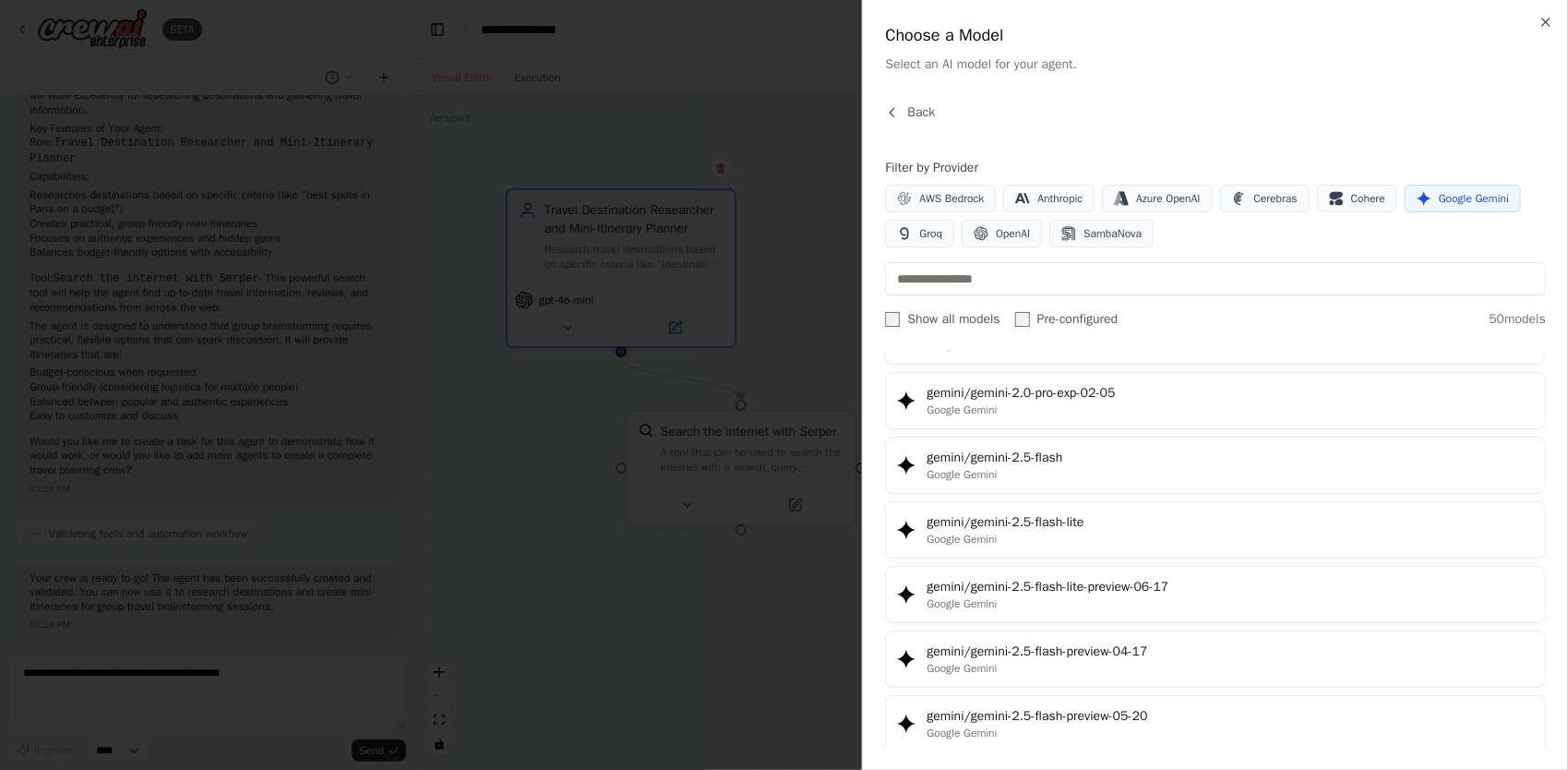 scroll, scrollTop: 1525, scrollLeft: 0, axis: vertical 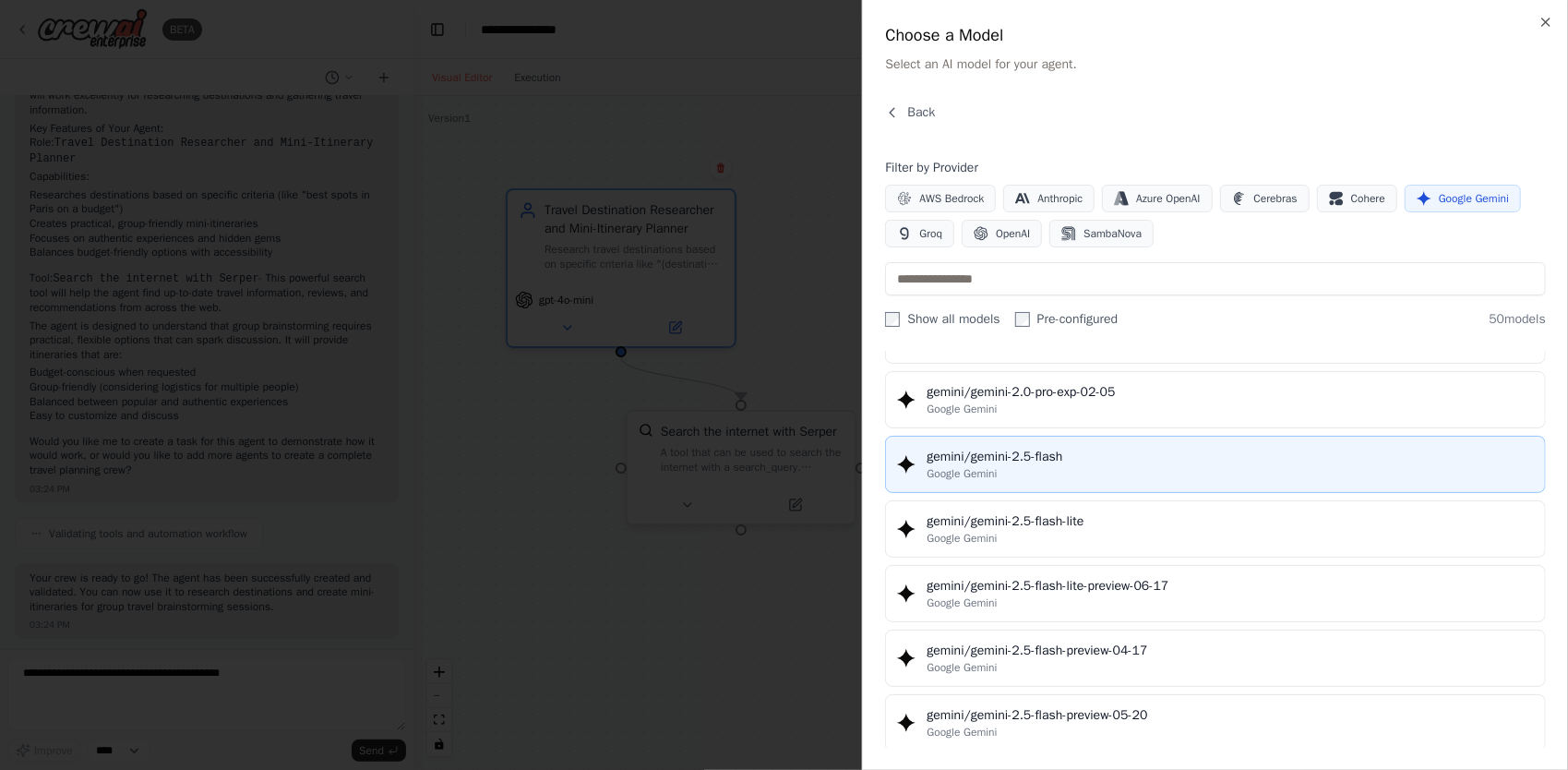 click on "gemini/gemini-2.5-flash" at bounding box center [1230, 457] 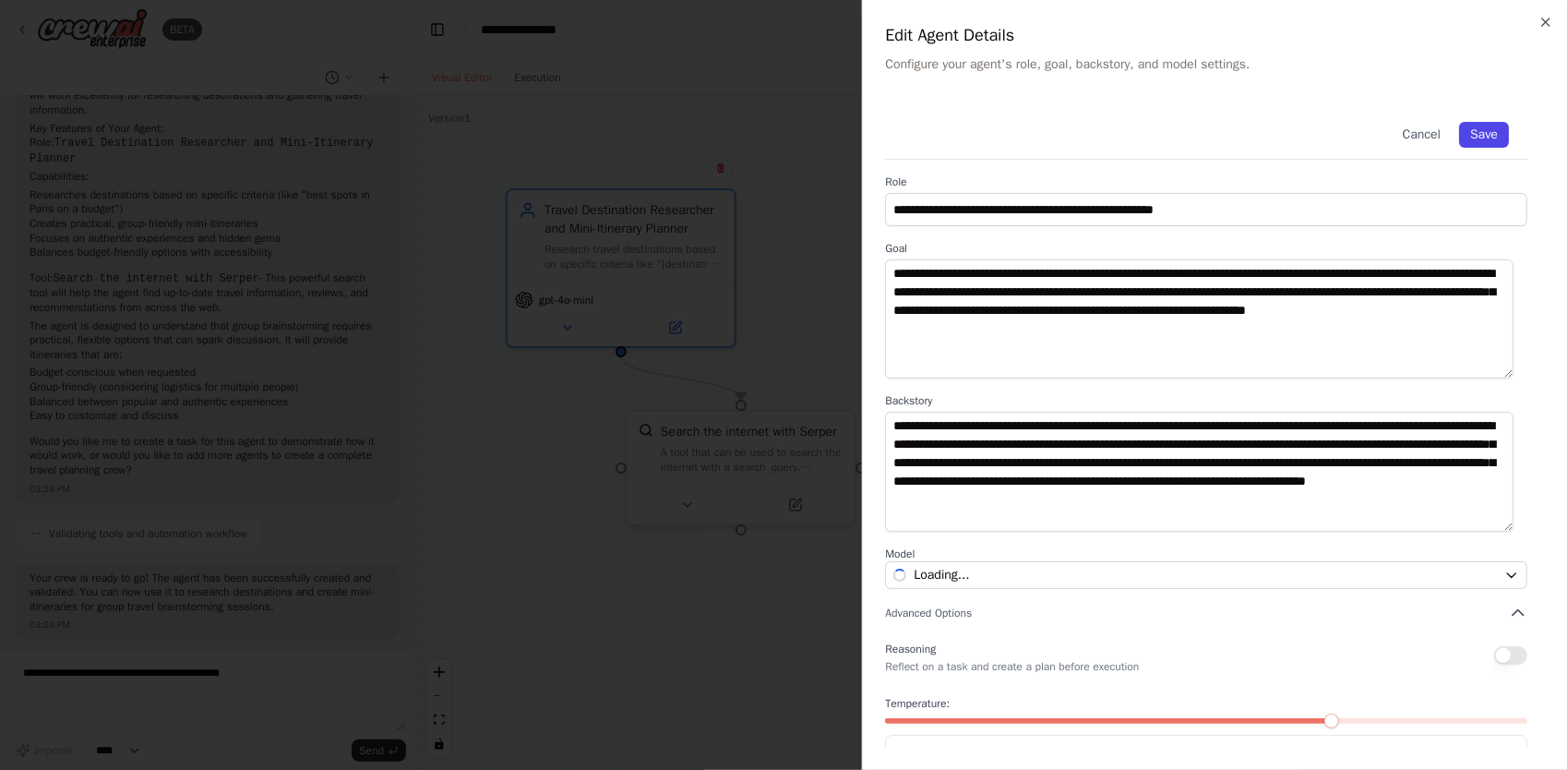 click on "Save" at bounding box center [1484, 135] 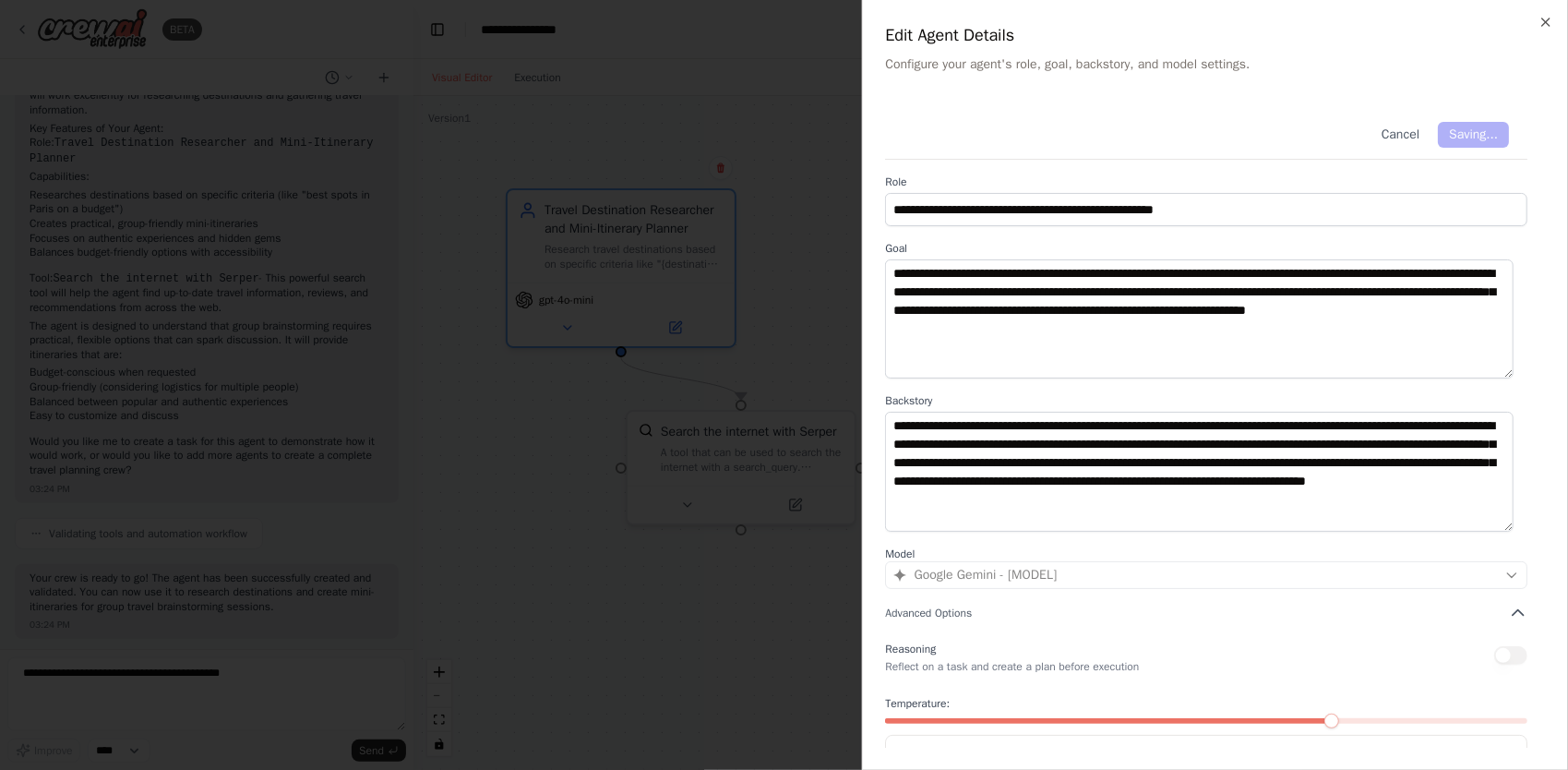 scroll, scrollTop: 64, scrollLeft: 0, axis: vertical 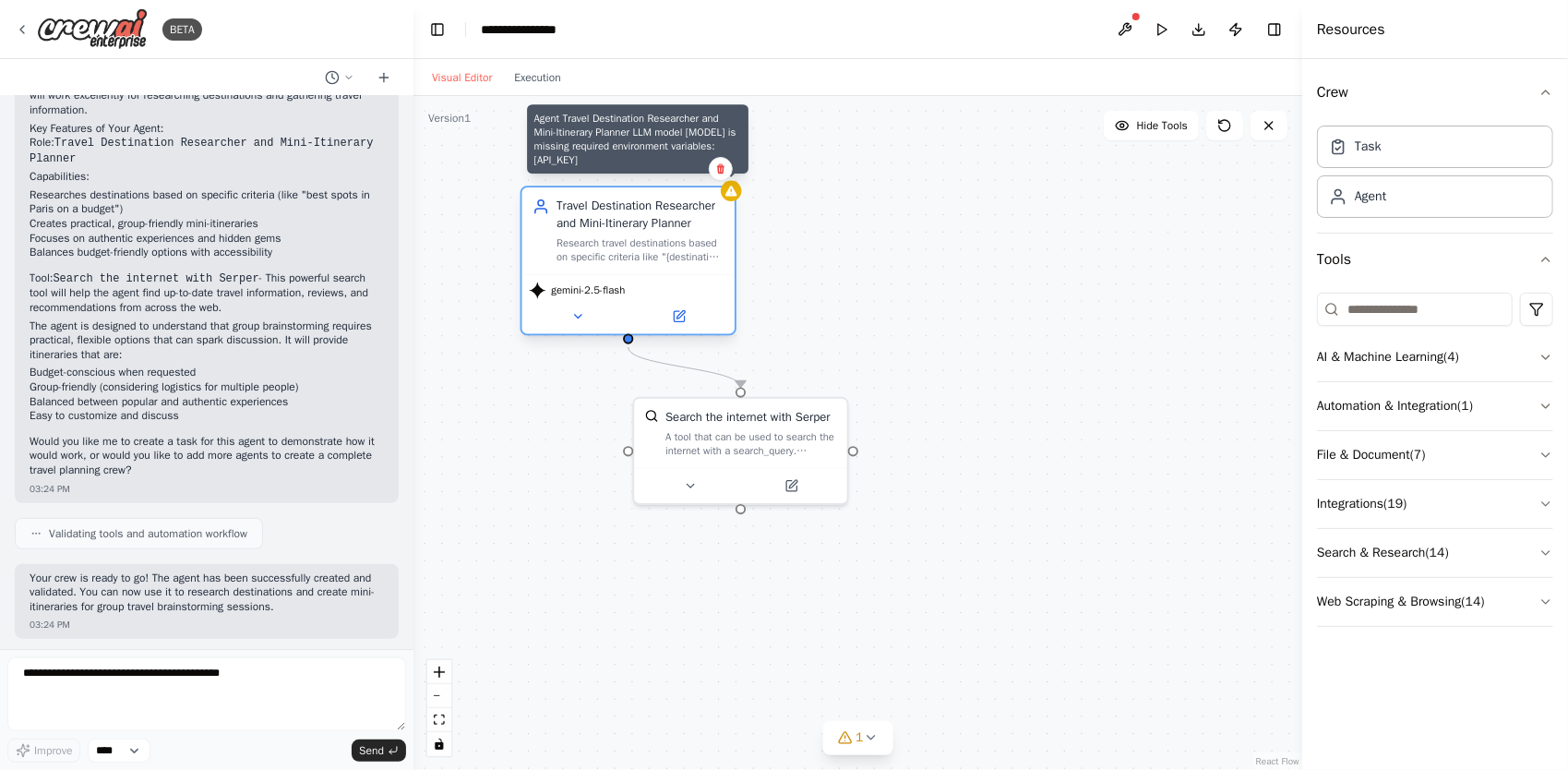 click 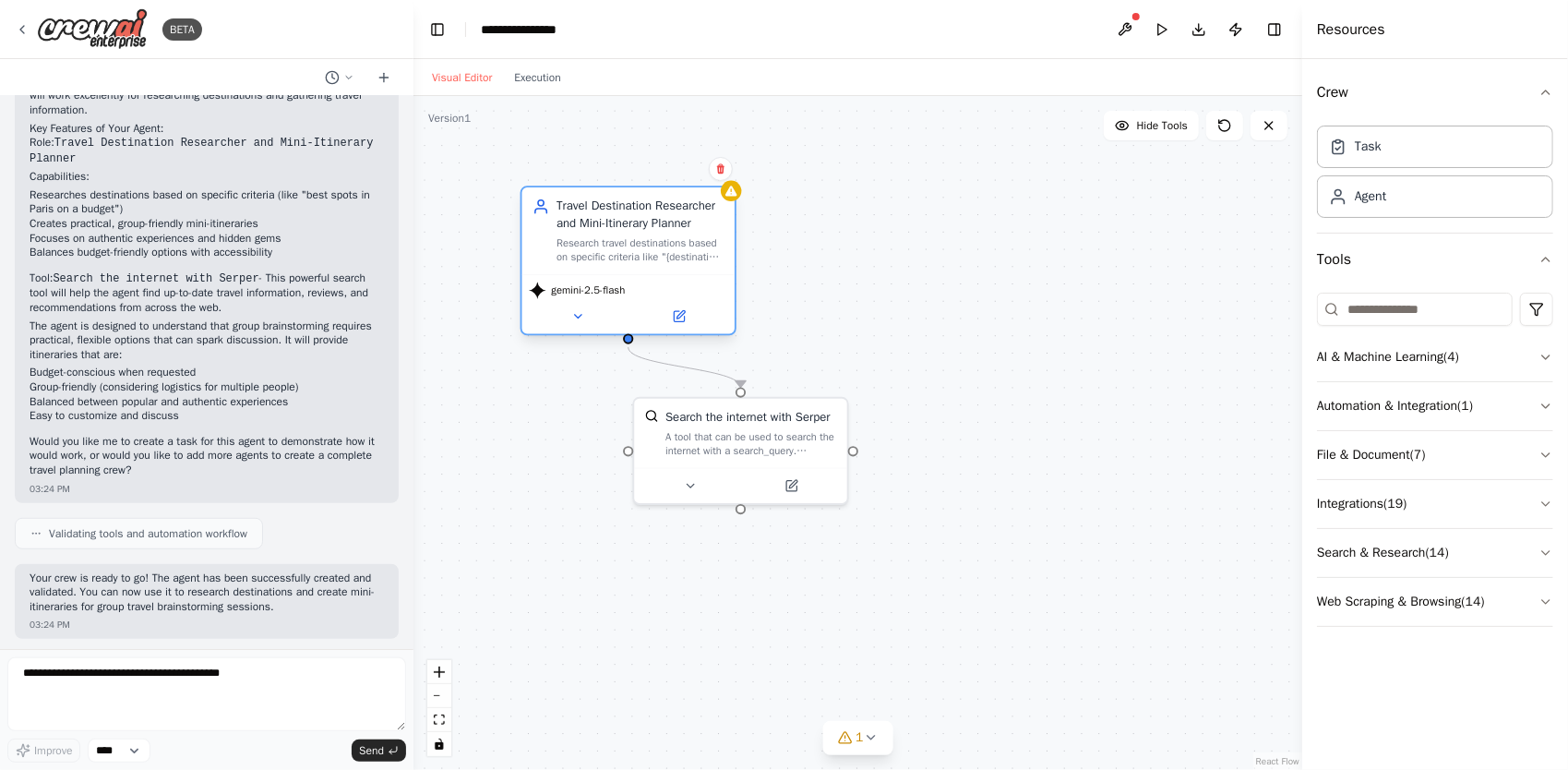 click on "gemini-2.5-flash" at bounding box center (628, 304) 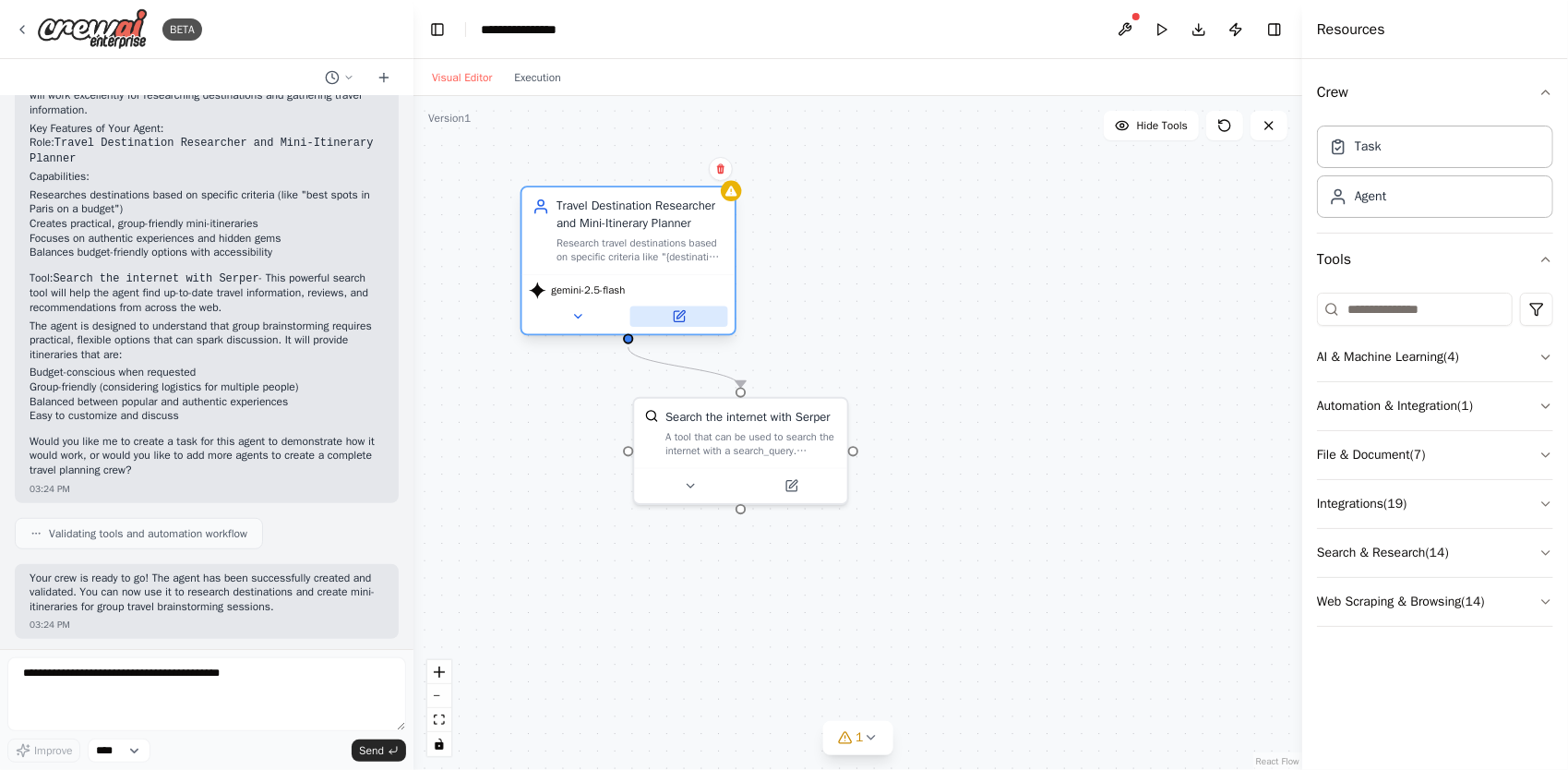 click at bounding box center [679, 316] 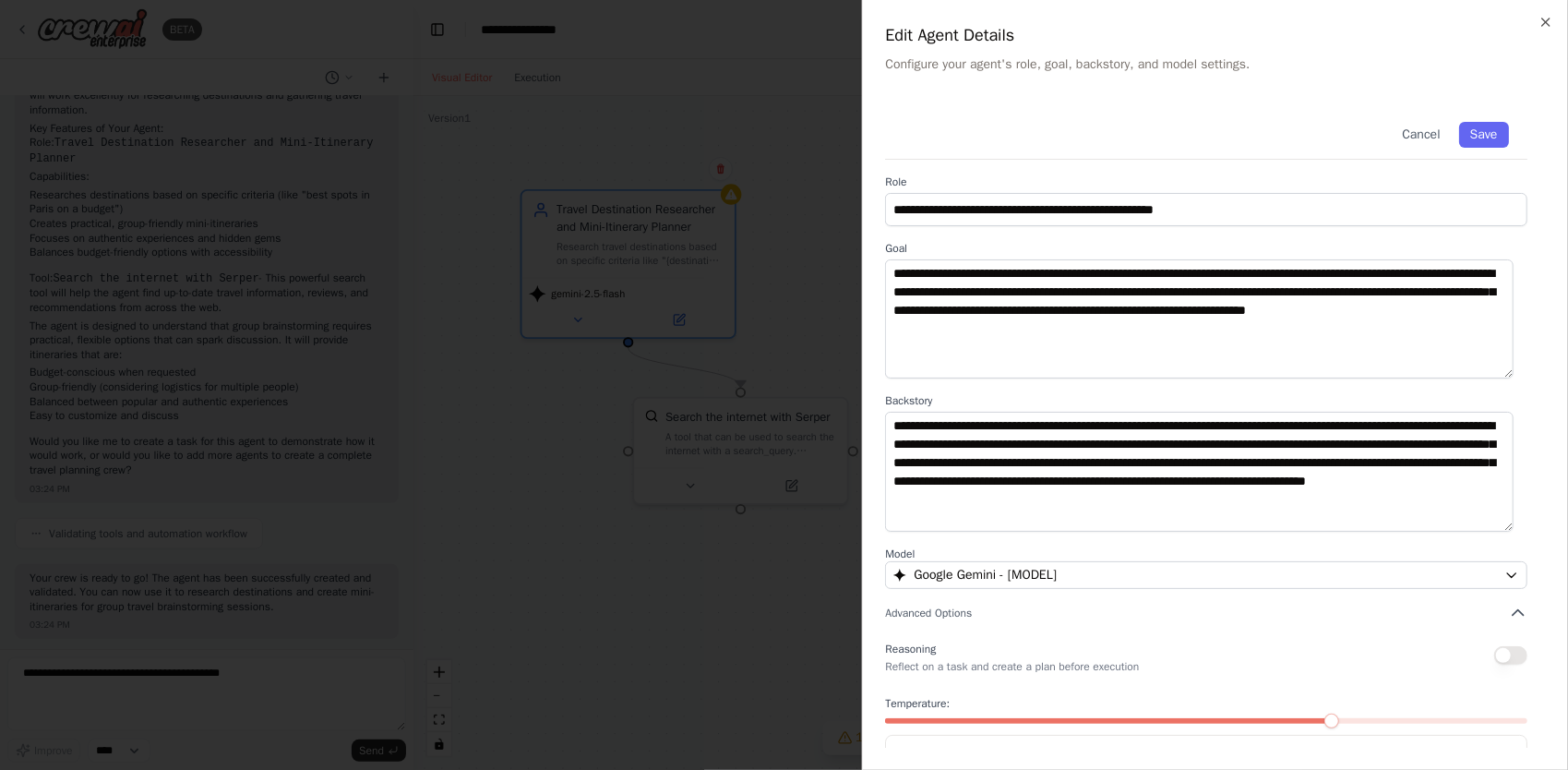 scroll, scrollTop: 64, scrollLeft: 0, axis: vertical 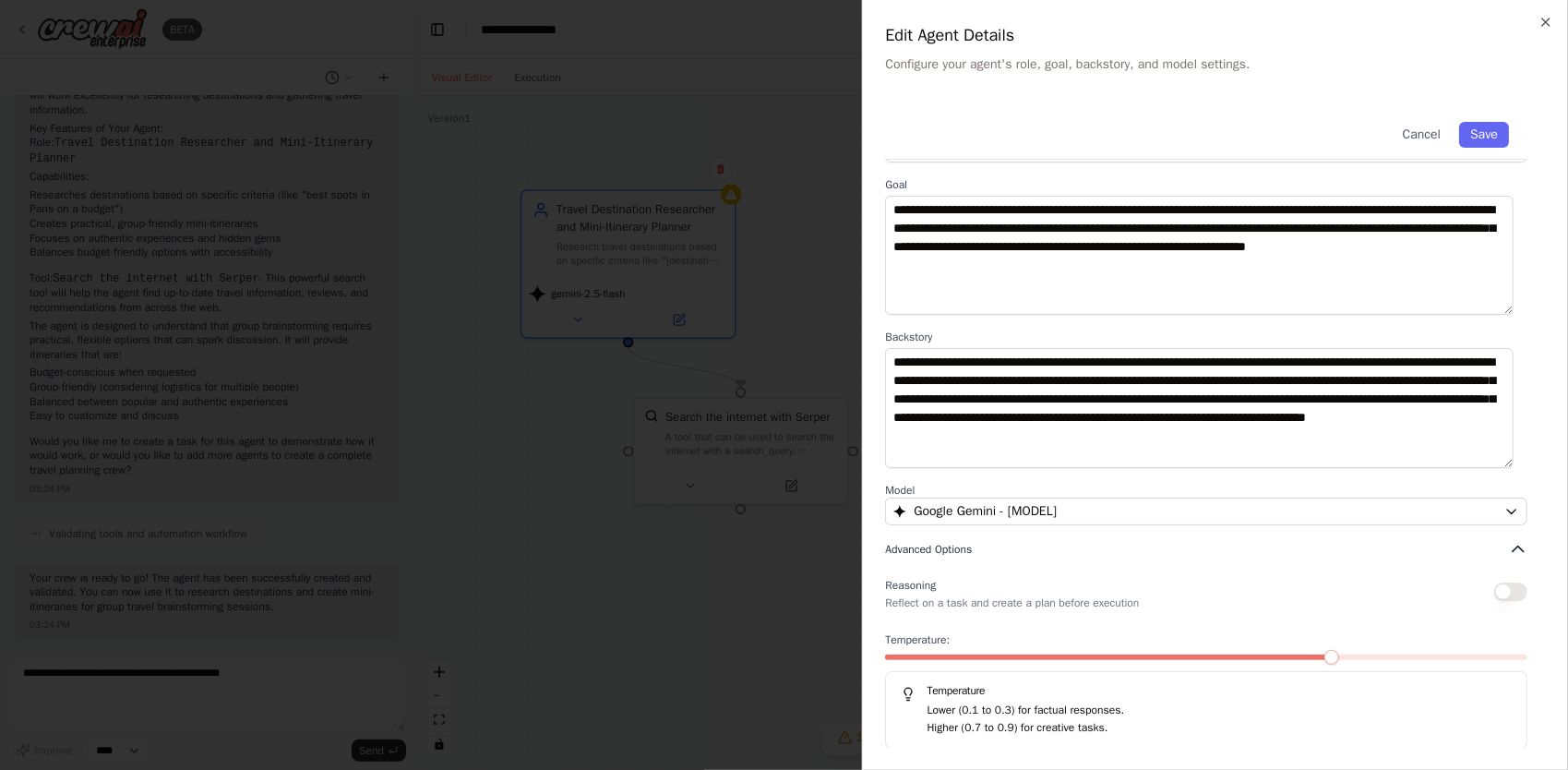 click on "Advanced Options" at bounding box center (928, 549) 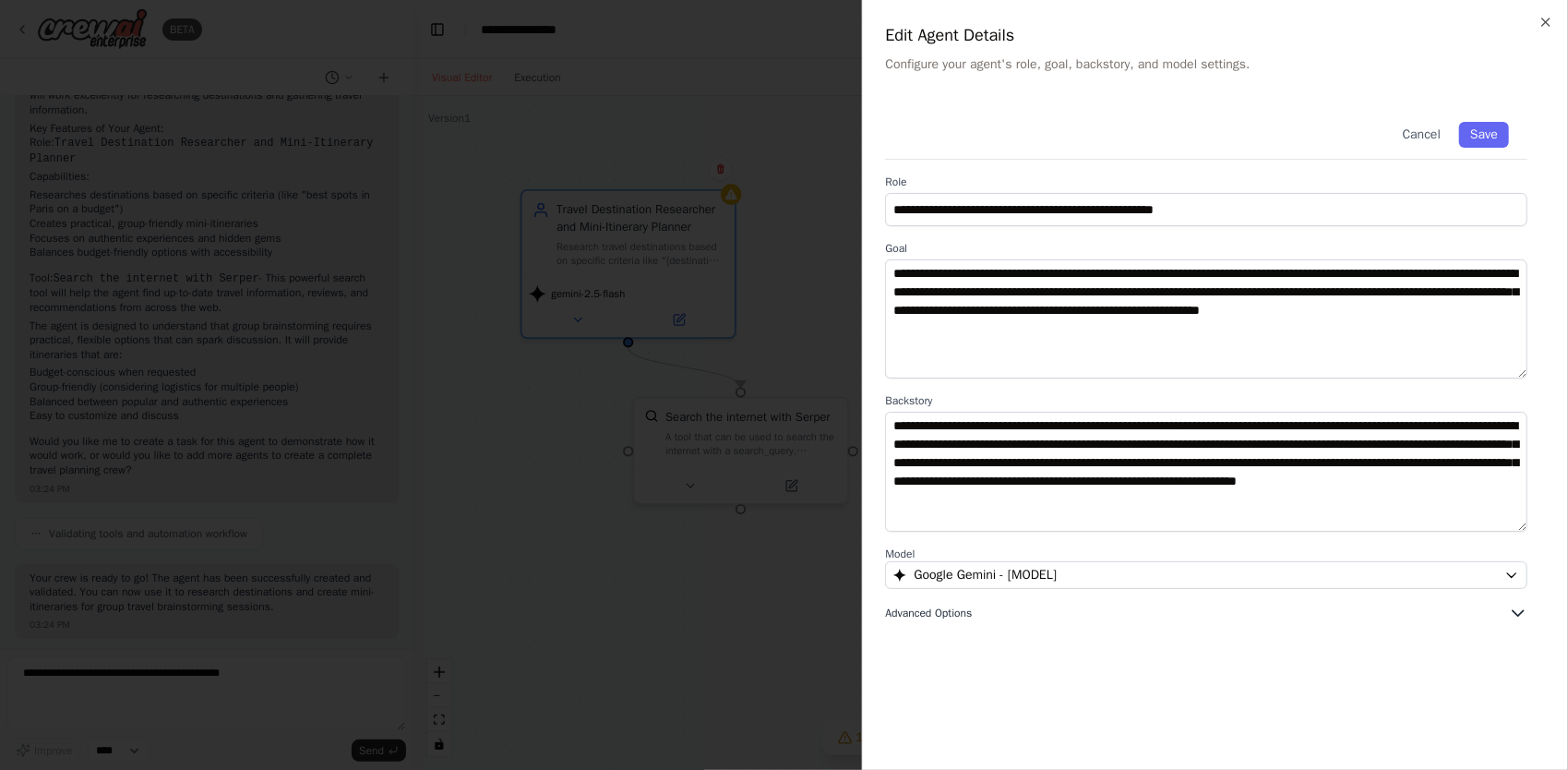 scroll, scrollTop: 0, scrollLeft: 0, axis: both 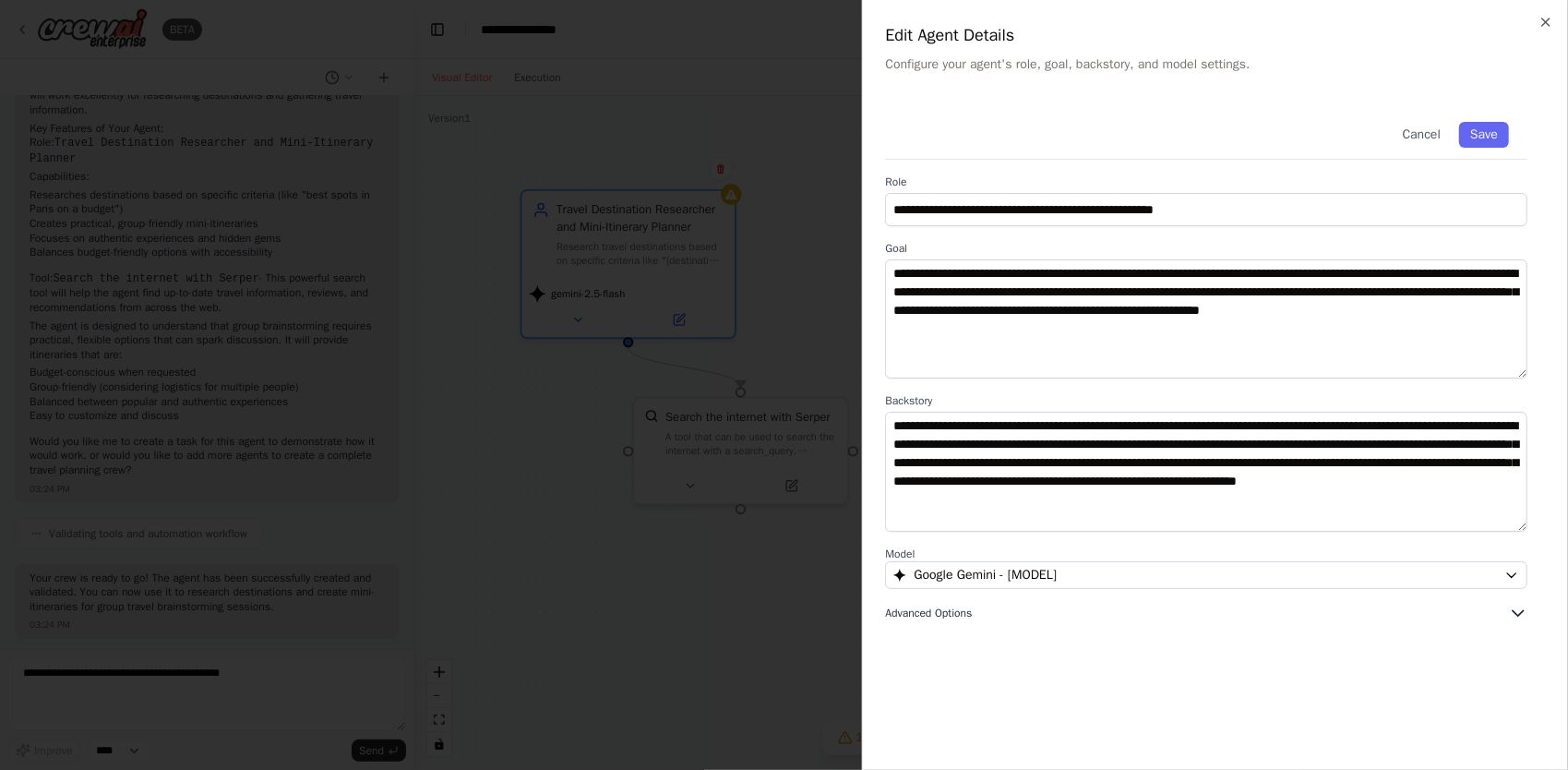click on "Advanced Options" at bounding box center (928, 613) 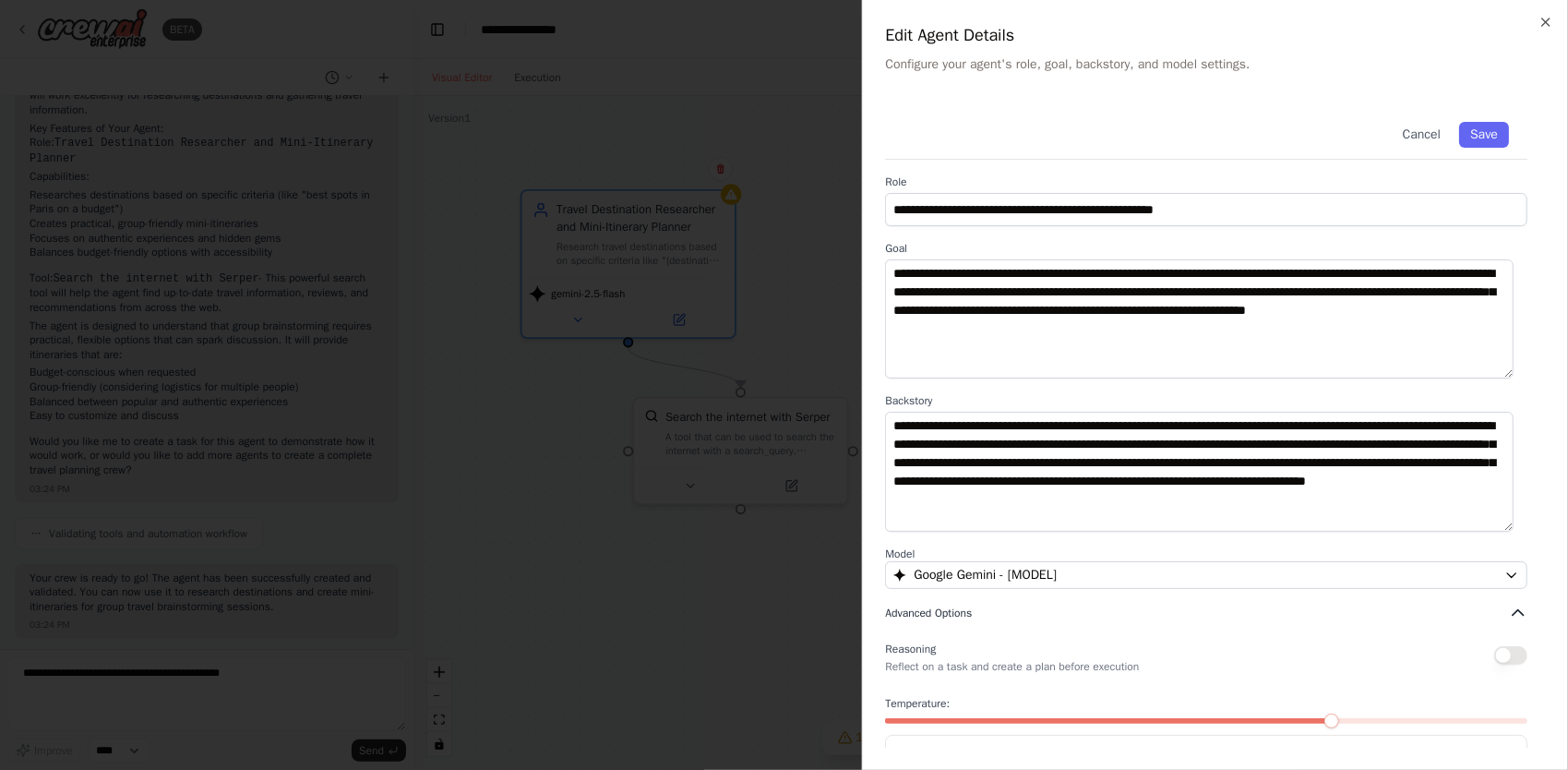 scroll, scrollTop: 64, scrollLeft: 0, axis: vertical 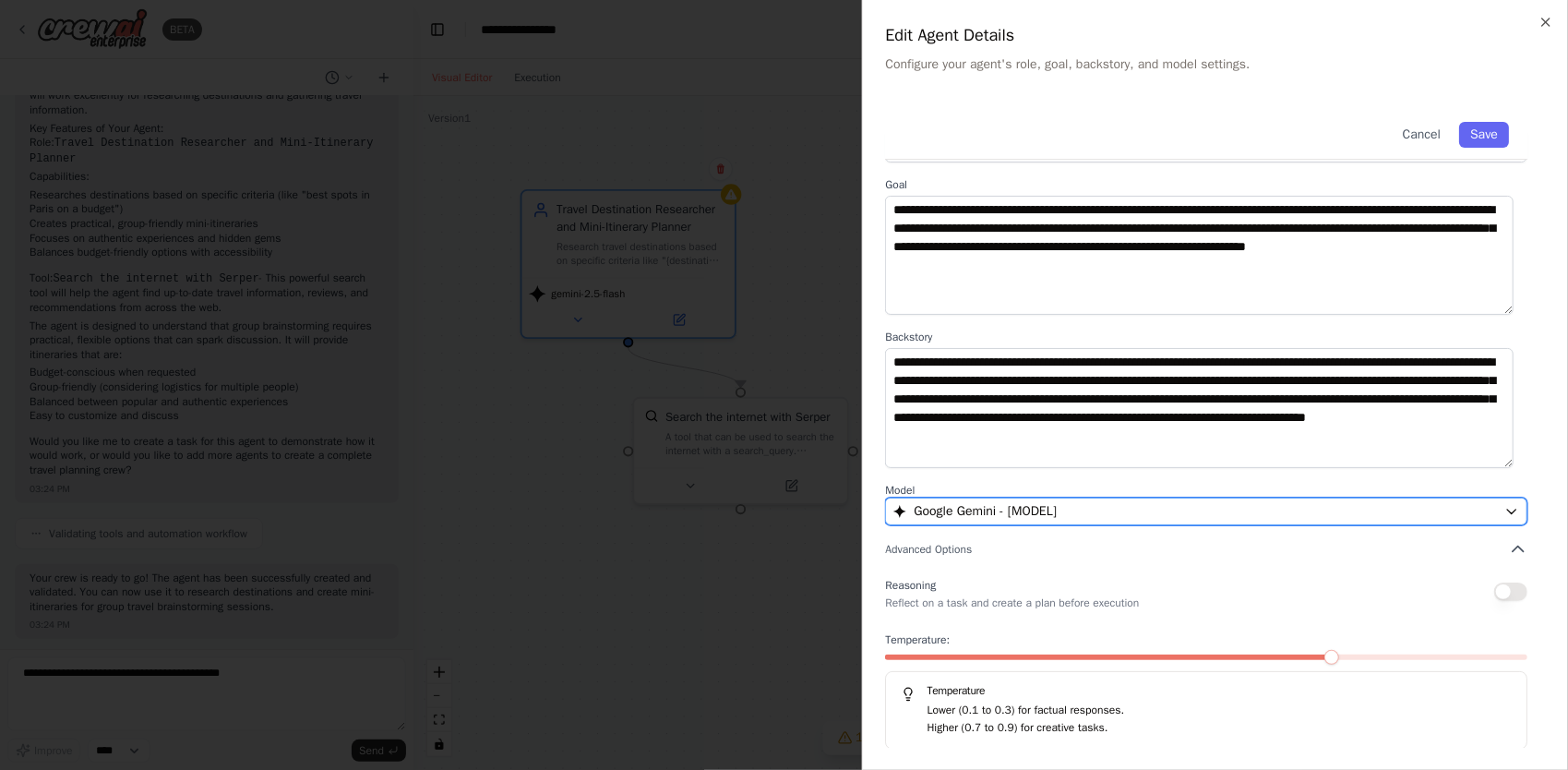 click on "Google Gemini - gemini/gemini-2.5-flash" at bounding box center (1195, 511) 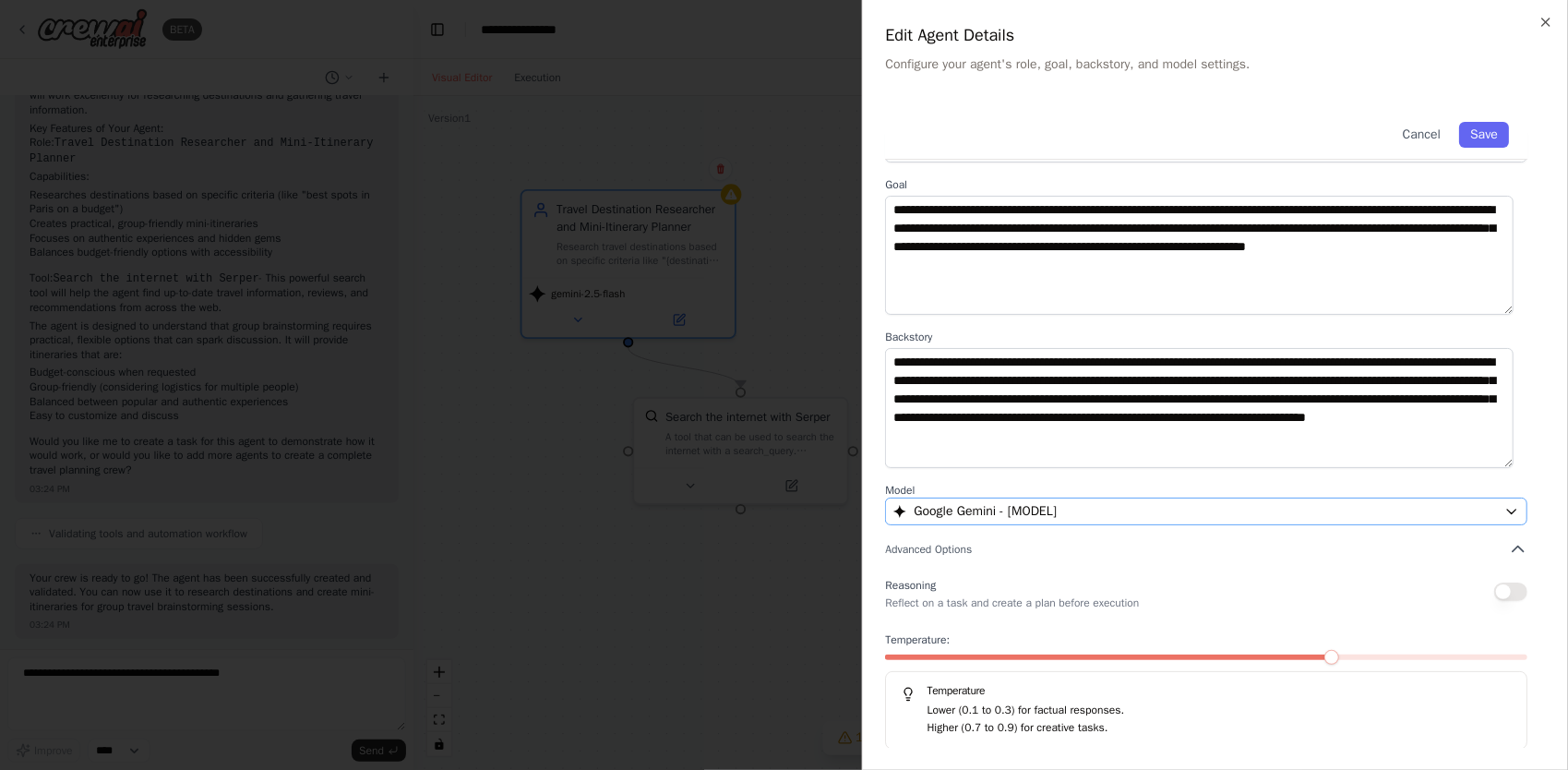 scroll, scrollTop: 0, scrollLeft: 0, axis: both 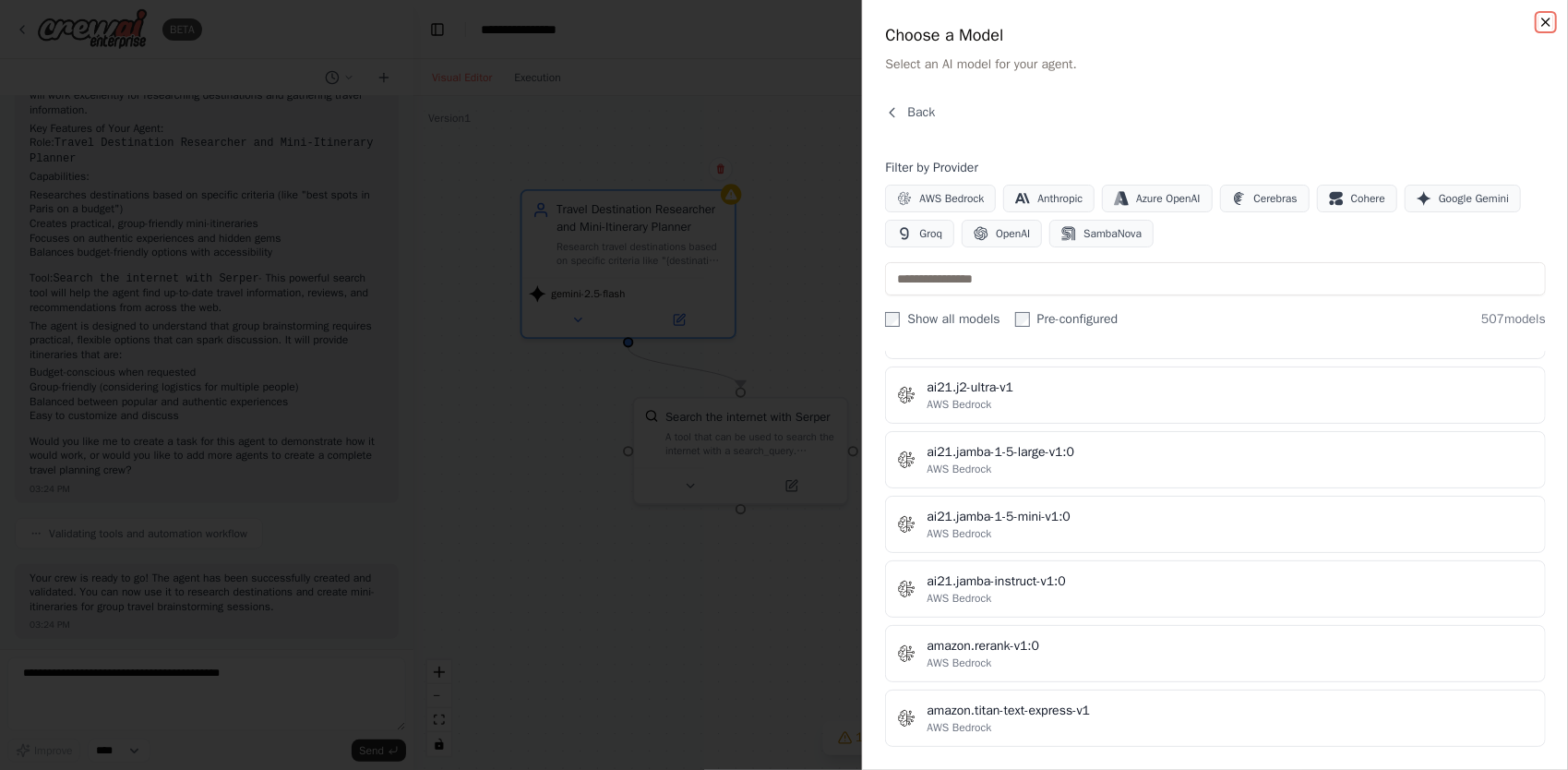 click 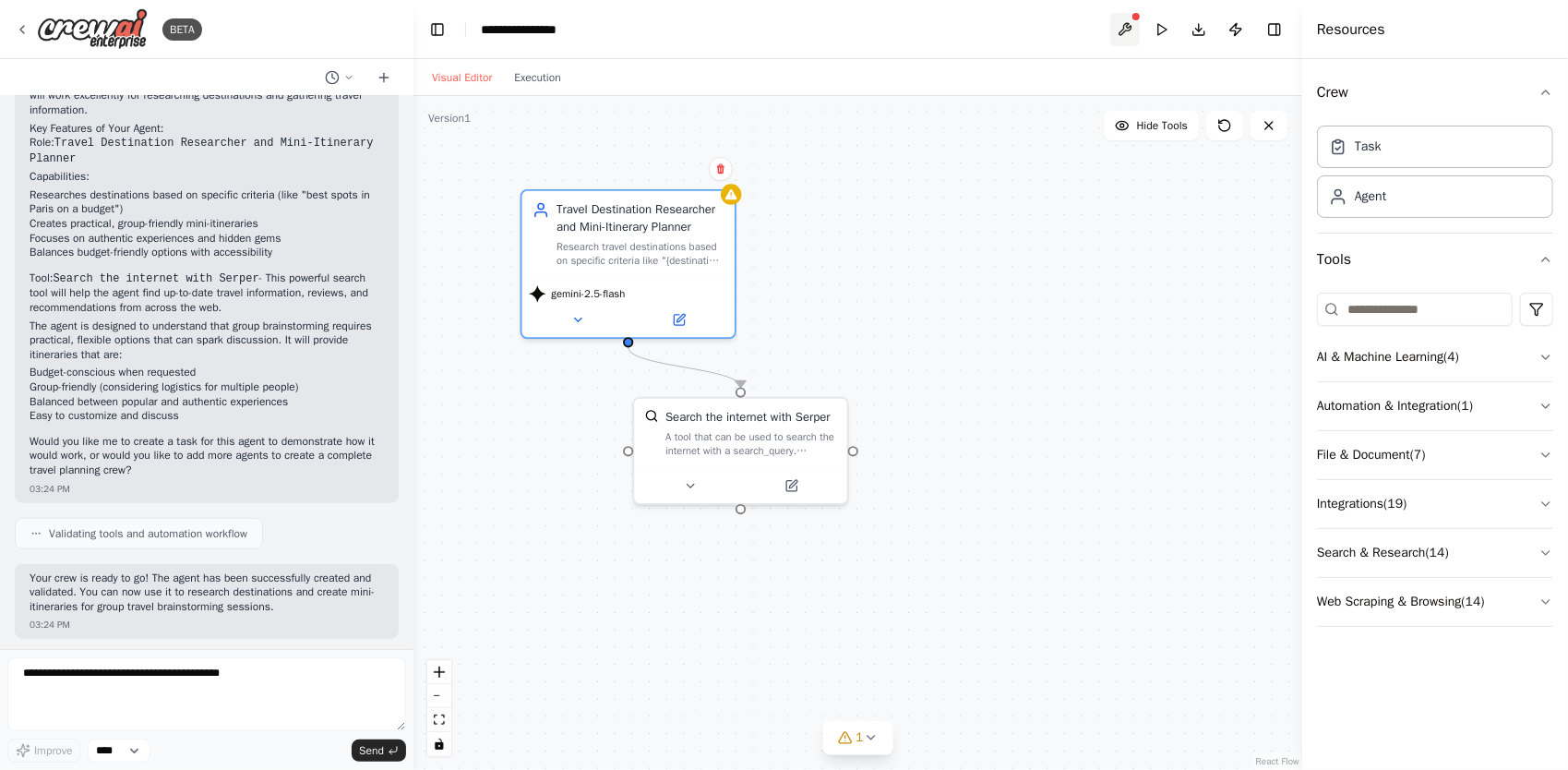 click at bounding box center (1125, 30) 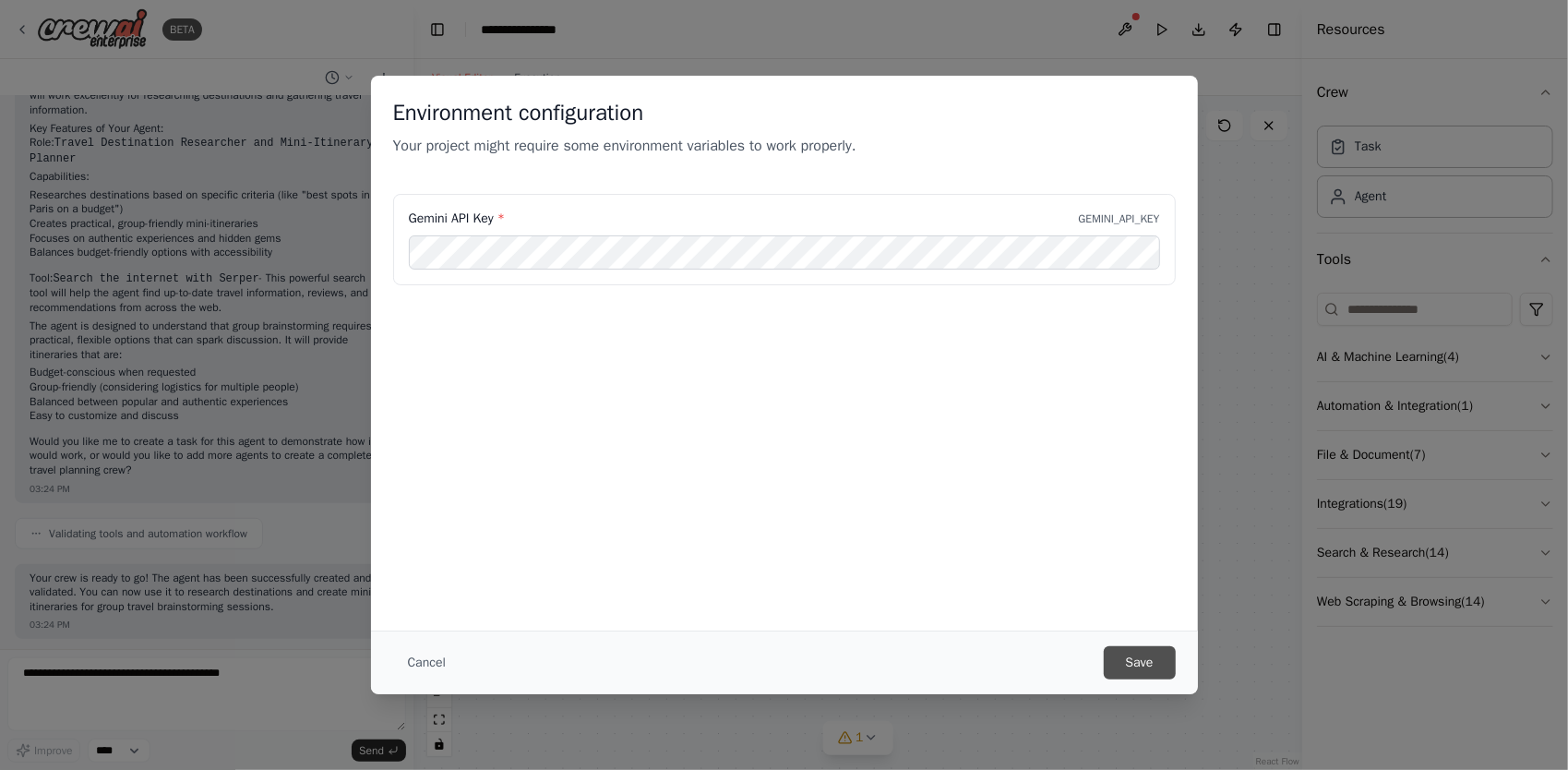 click on "Save" at bounding box center [1140, 663] 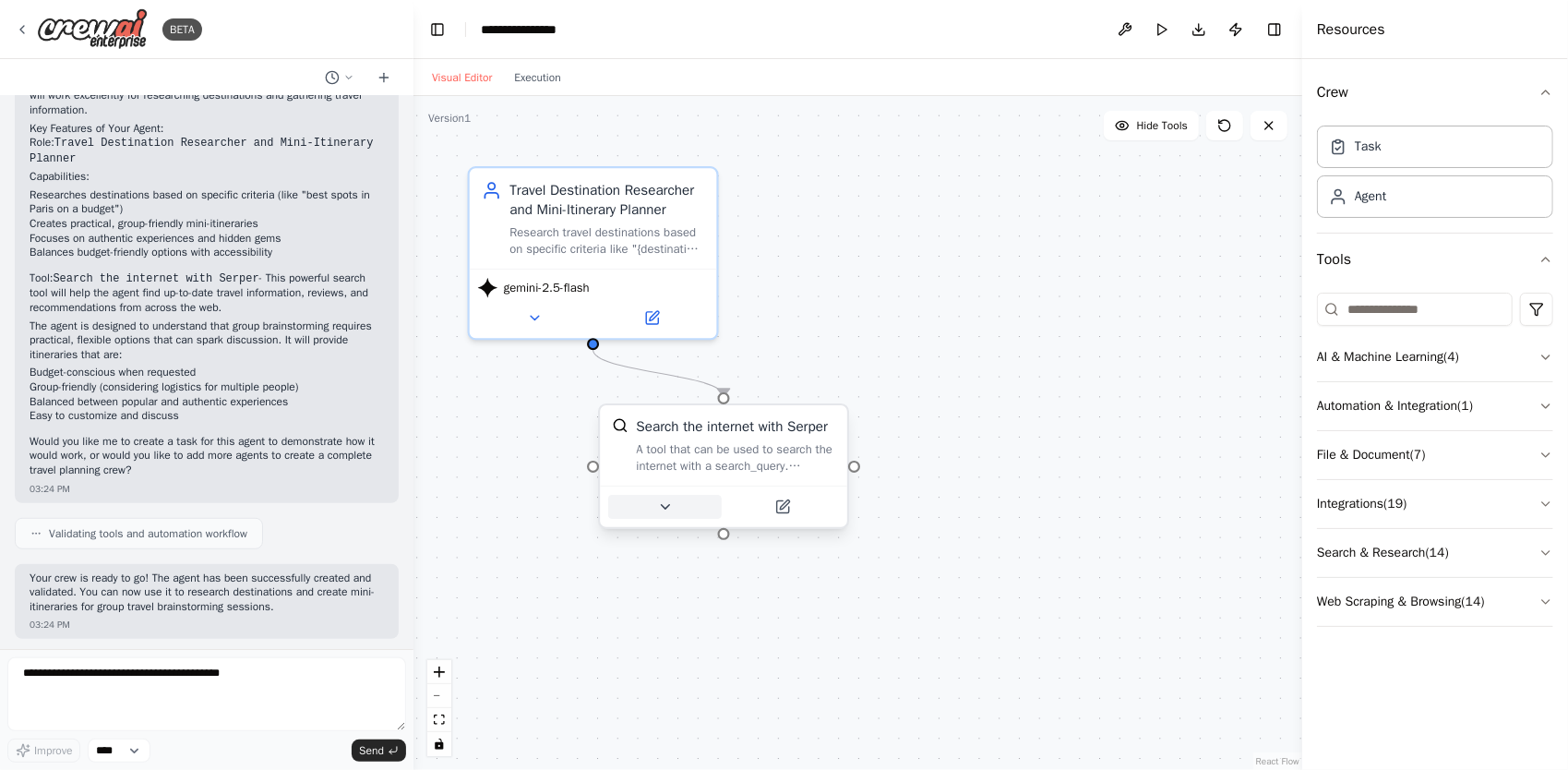 click 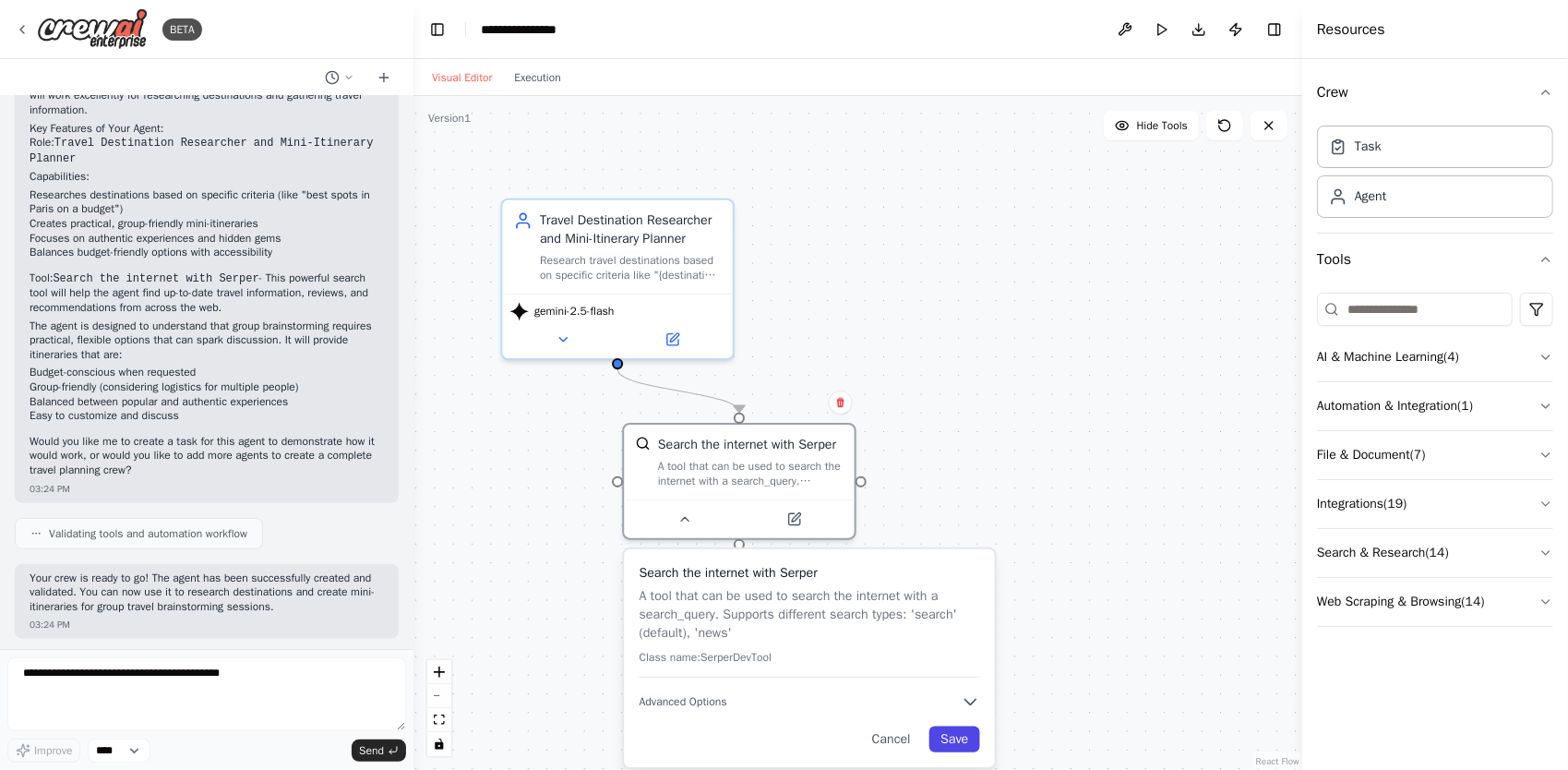 click on "Save" at bounding box center [954, 740] 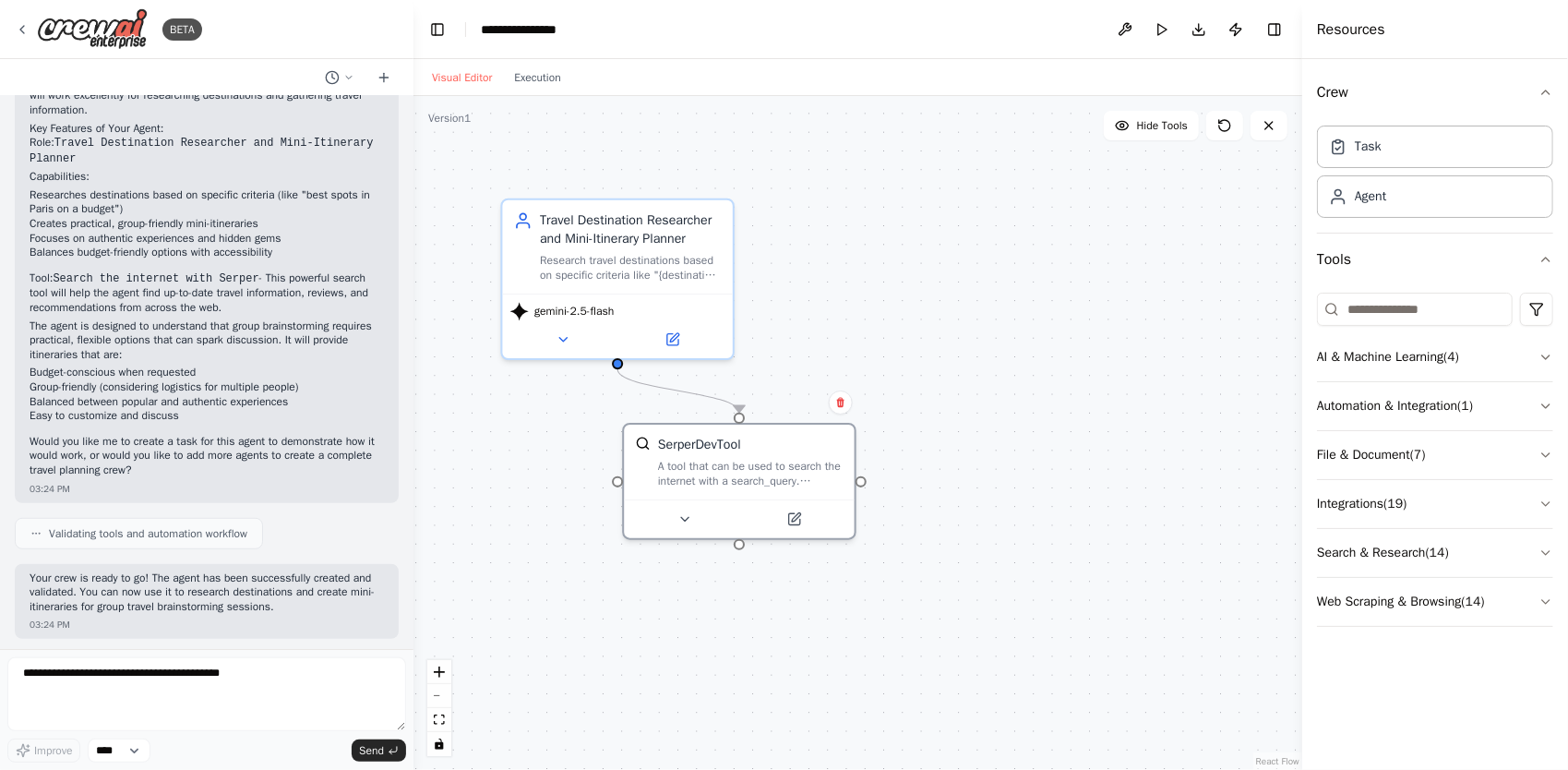 click on ".deletable-edge-delete-btn {
width: 20px;
height: 20px;
border: 0px solid #ffffff;
color: #6b7280;
background-color: #f8fafc;
cursor: pointer;
border-radius: 50%;
font-size: 12px;
padding: 3px;
display: flex;
align-items: center;
justify-content: center;
transition: all 0.2s cubic-bezier(0.4, 0, 0.2, 1);
box-shadow: 0 2px 4px rgba(0, 0, 0, 0.1);
}
.deletable-edge-delete-btn:hover {
background-color: #ef4444;
color: #ffffff;
border-color: #dc2626;
transform: scale(1.1);
box-shadow: 0 4px 12px rgba(239, 68, 68, 0.4);
}
.deletable-edge-delete-btn:active {
transform: scale(0.95);
box-shadow: 0 2px 4px rgba(239, 68, 68, 0.3);
}
Travel Destination Researcher and Mini-Itinerary Planner" at bounding box center (857, 433) 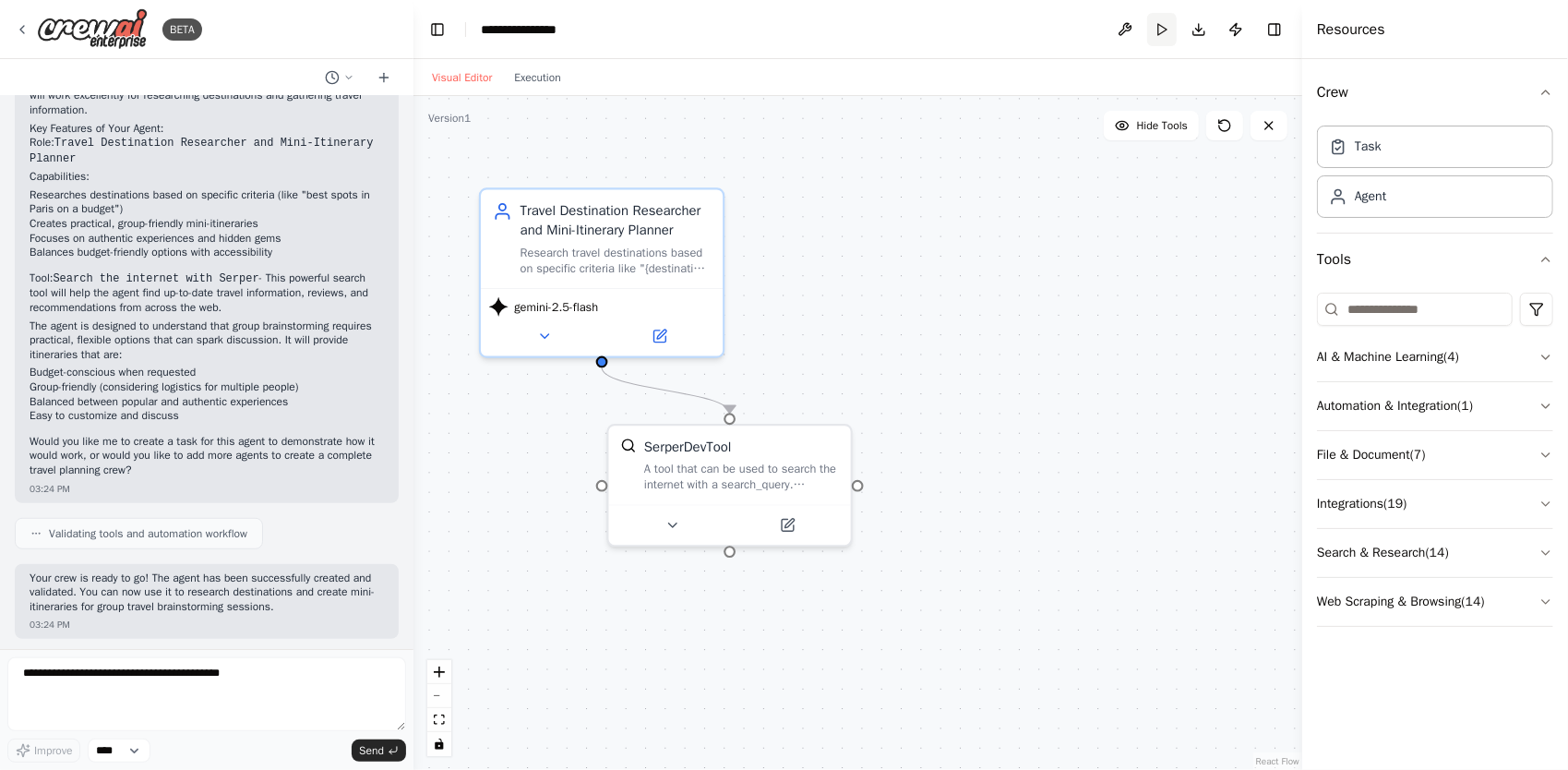 click on "Run" at bounding box center (1162, 30) 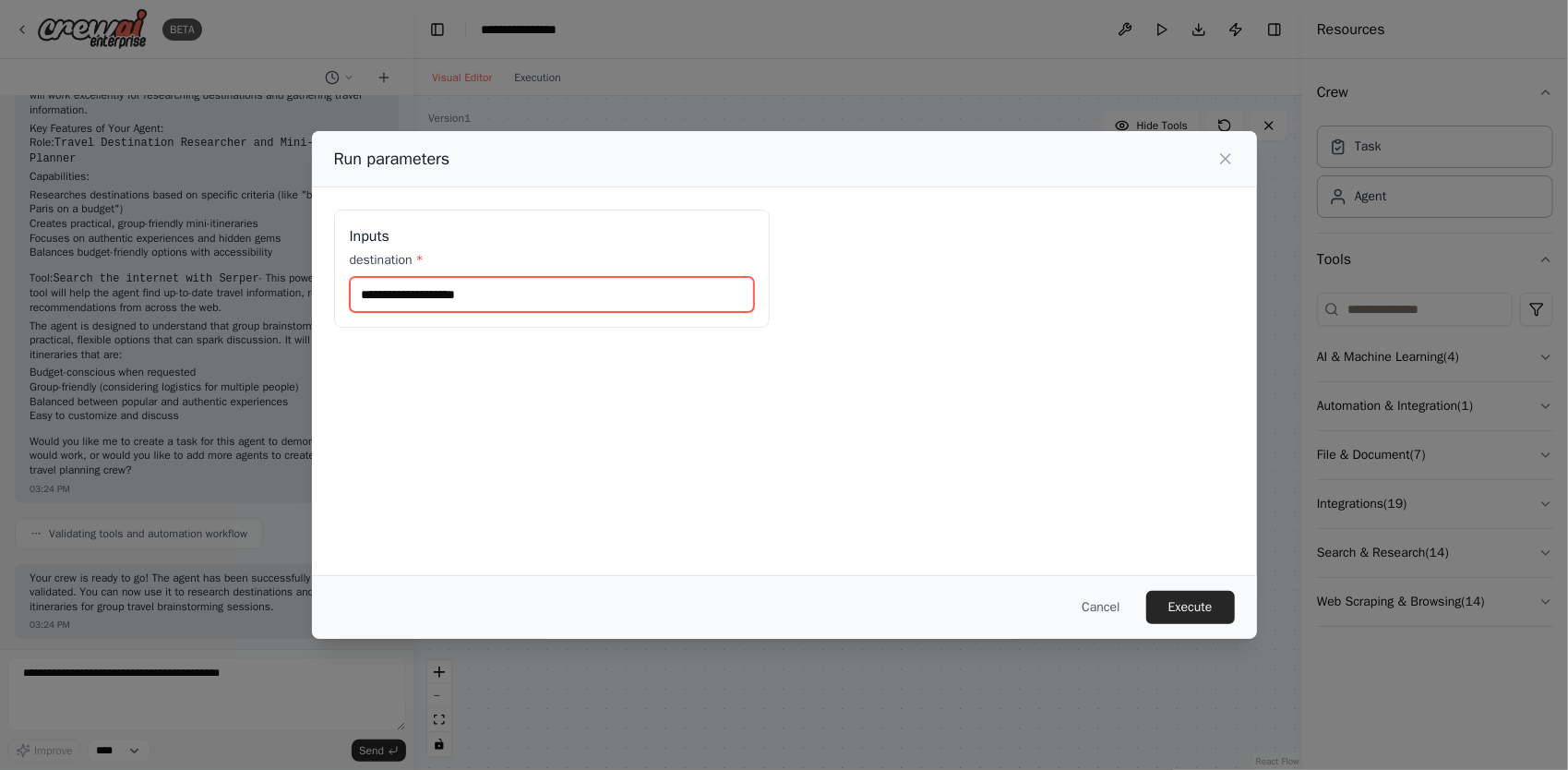 click on "destination *" at bounding box center (552, 295) 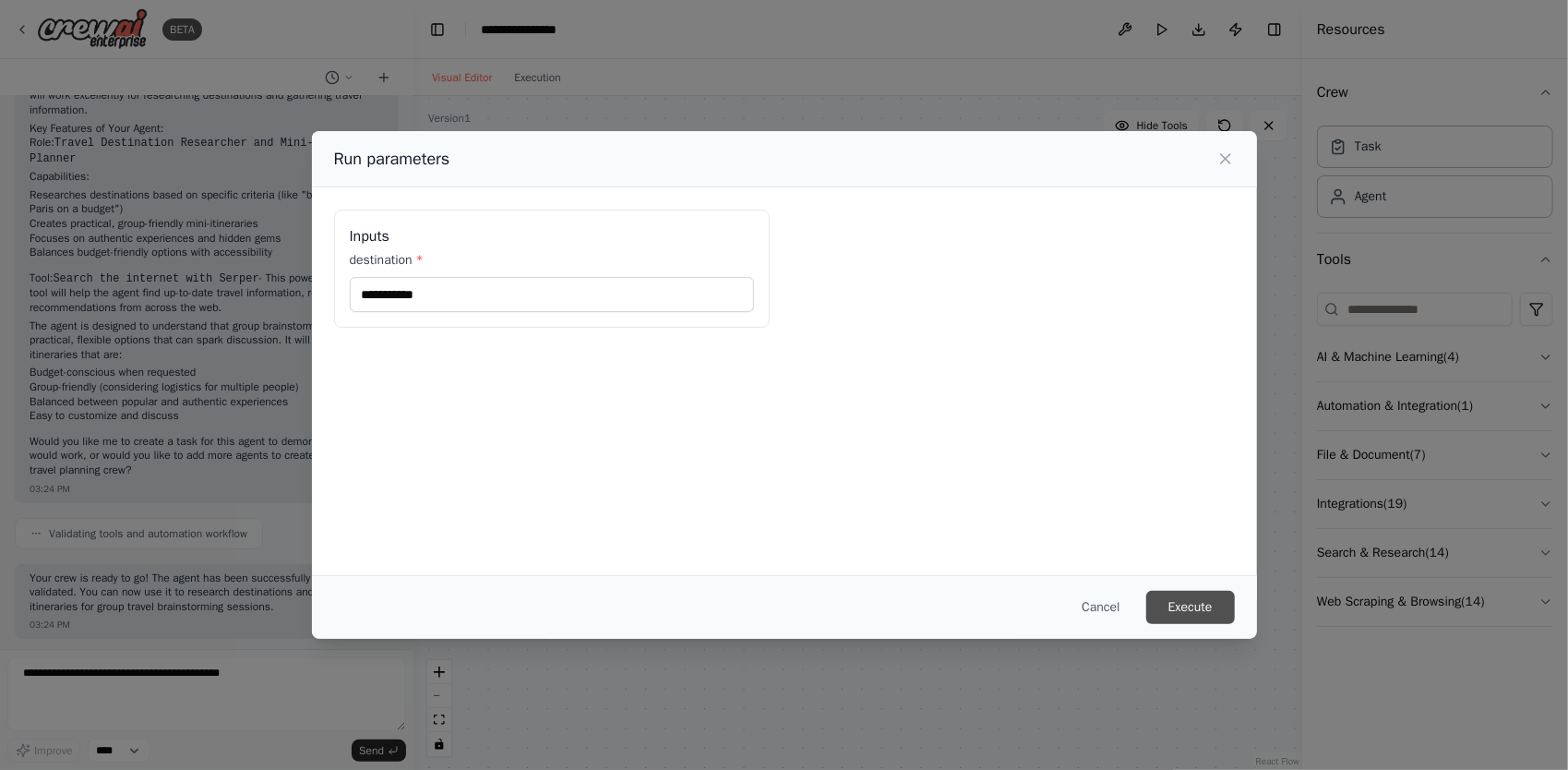 click on "Execute" at bounding box center [1191, 608] 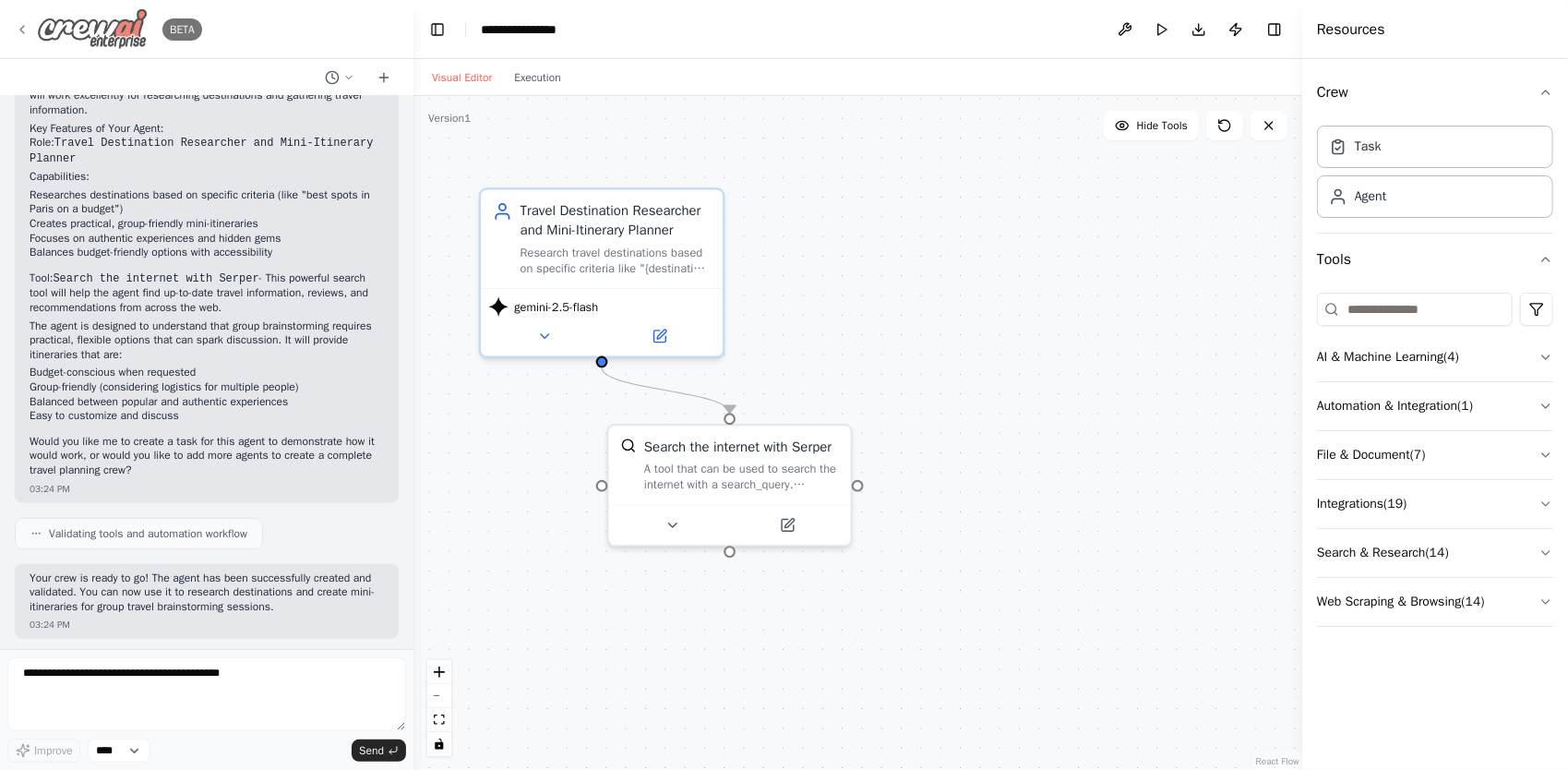 click 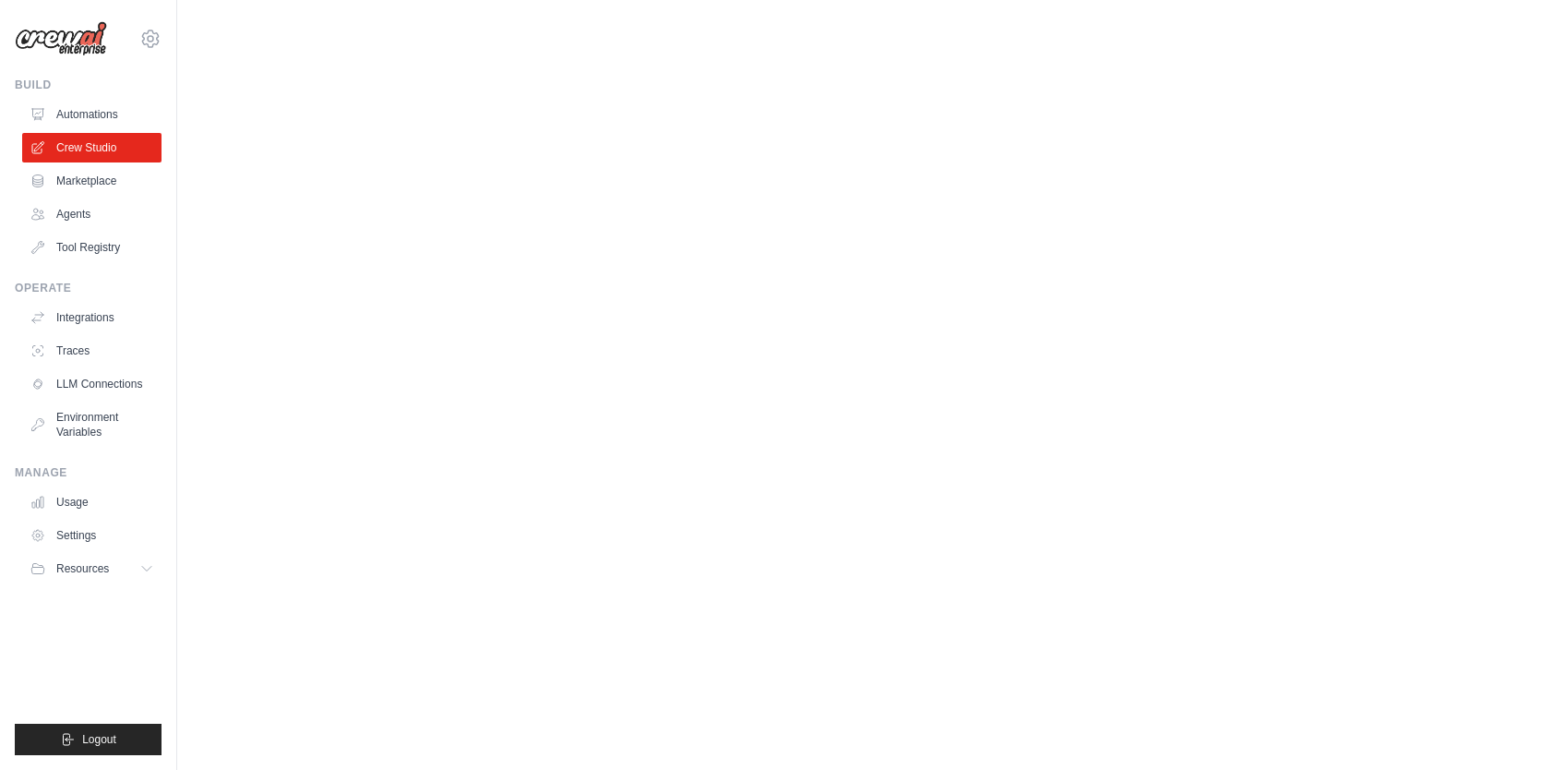 scroll, scrollTop: 0, scrollLeft: 0, axis: both 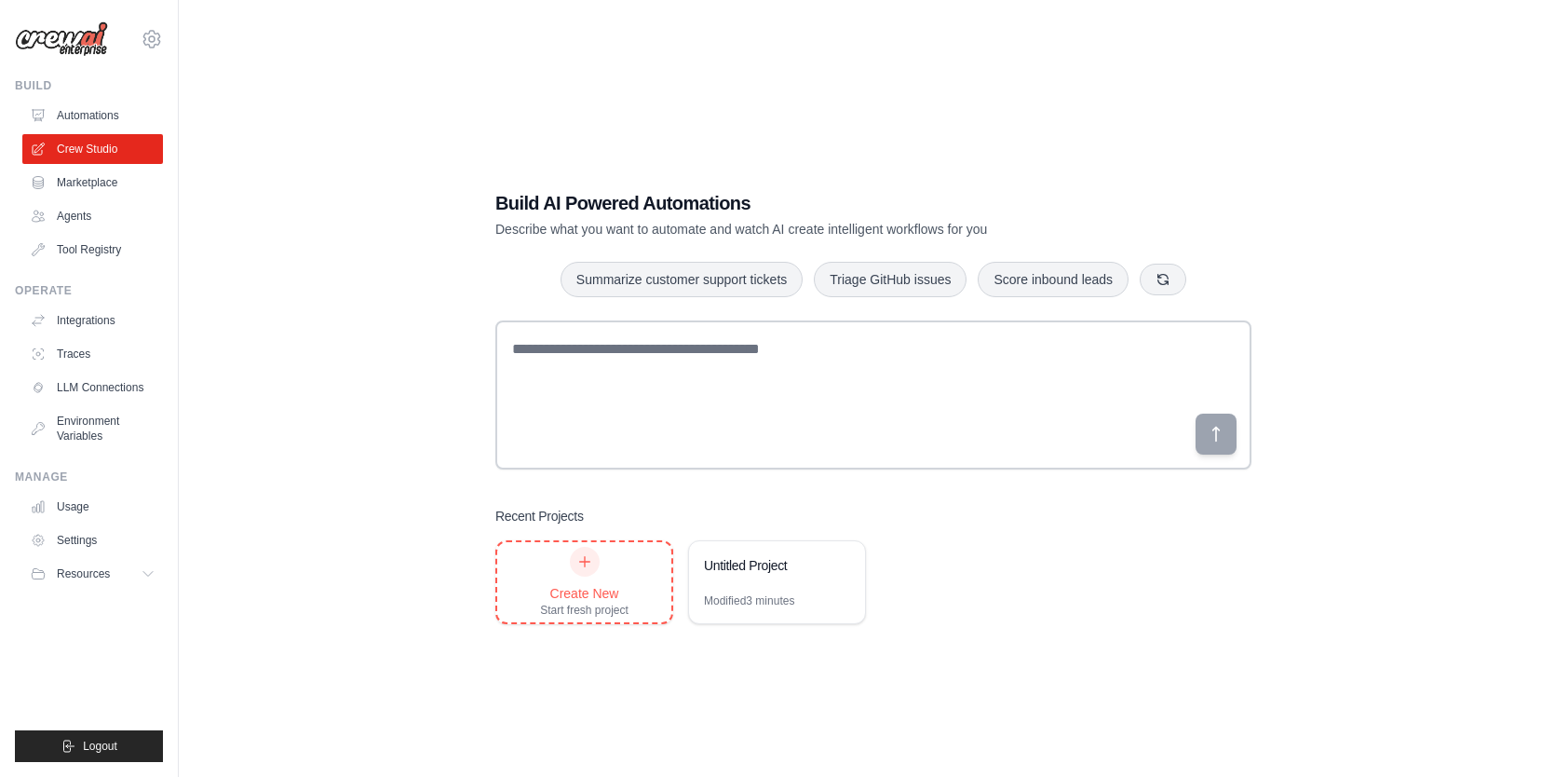 click at bounding box center (585, 562) 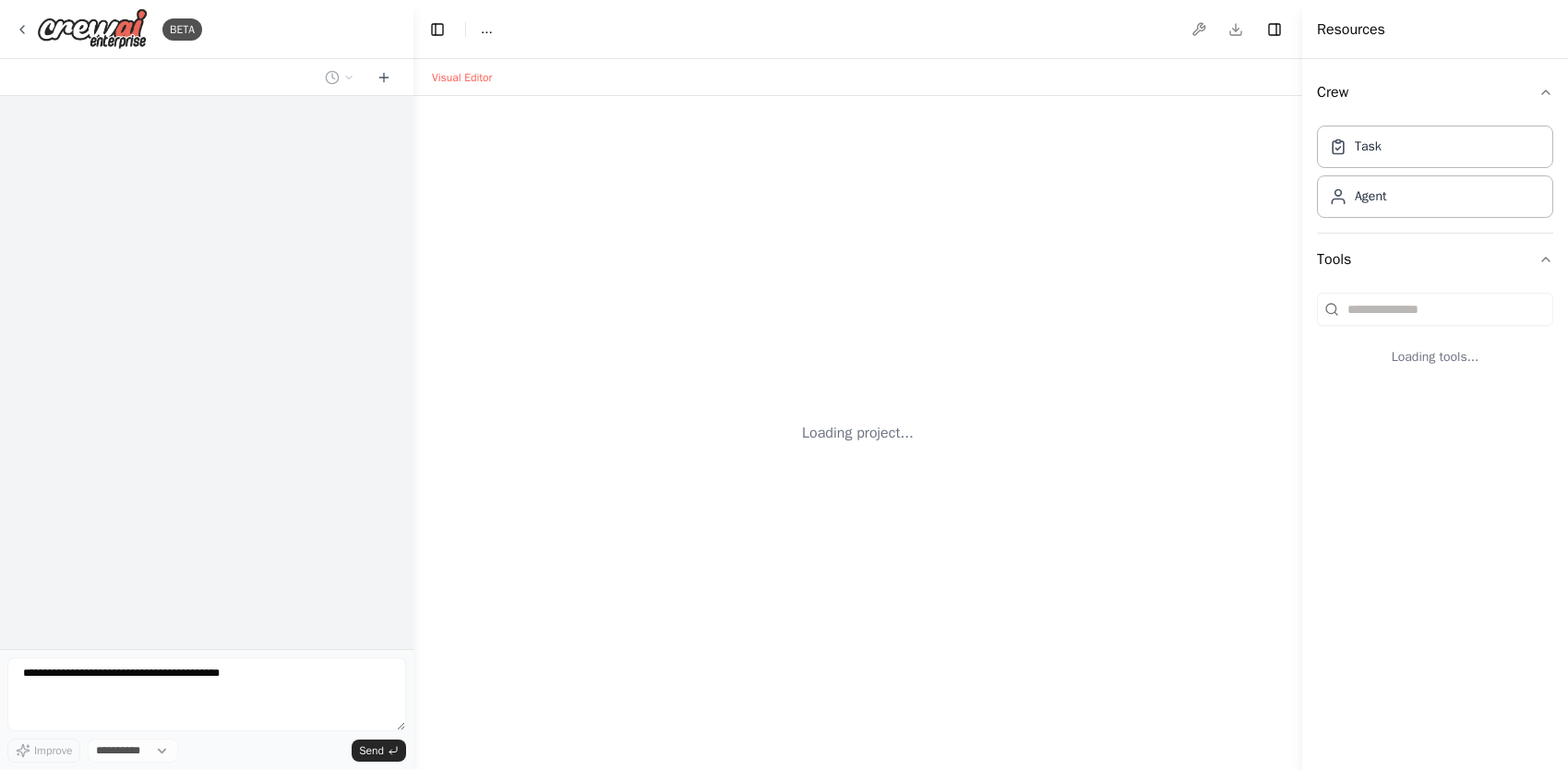 scroll, scrollTop: 0, scrollLeft: 0, axis: both 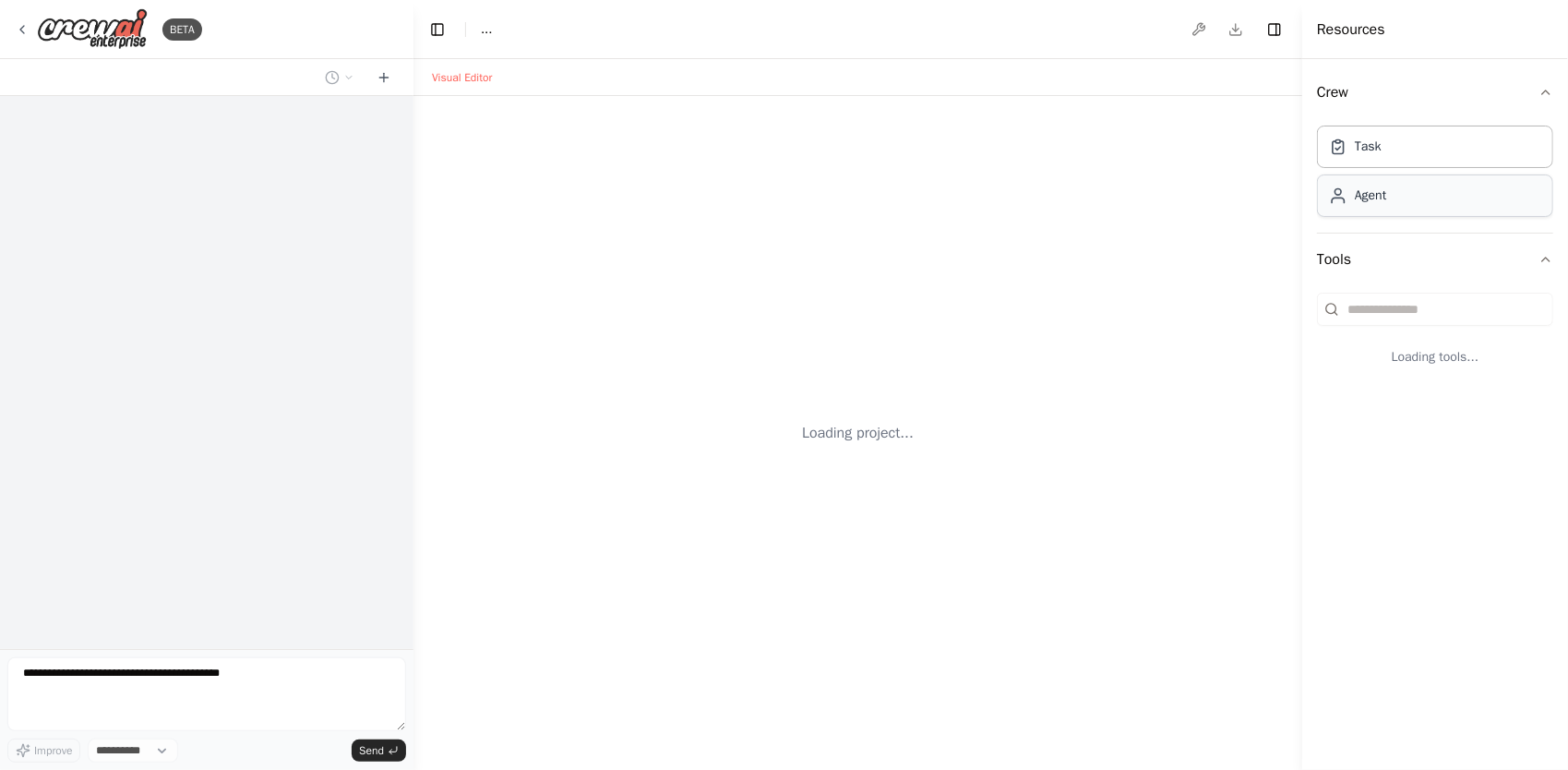 select on "****" 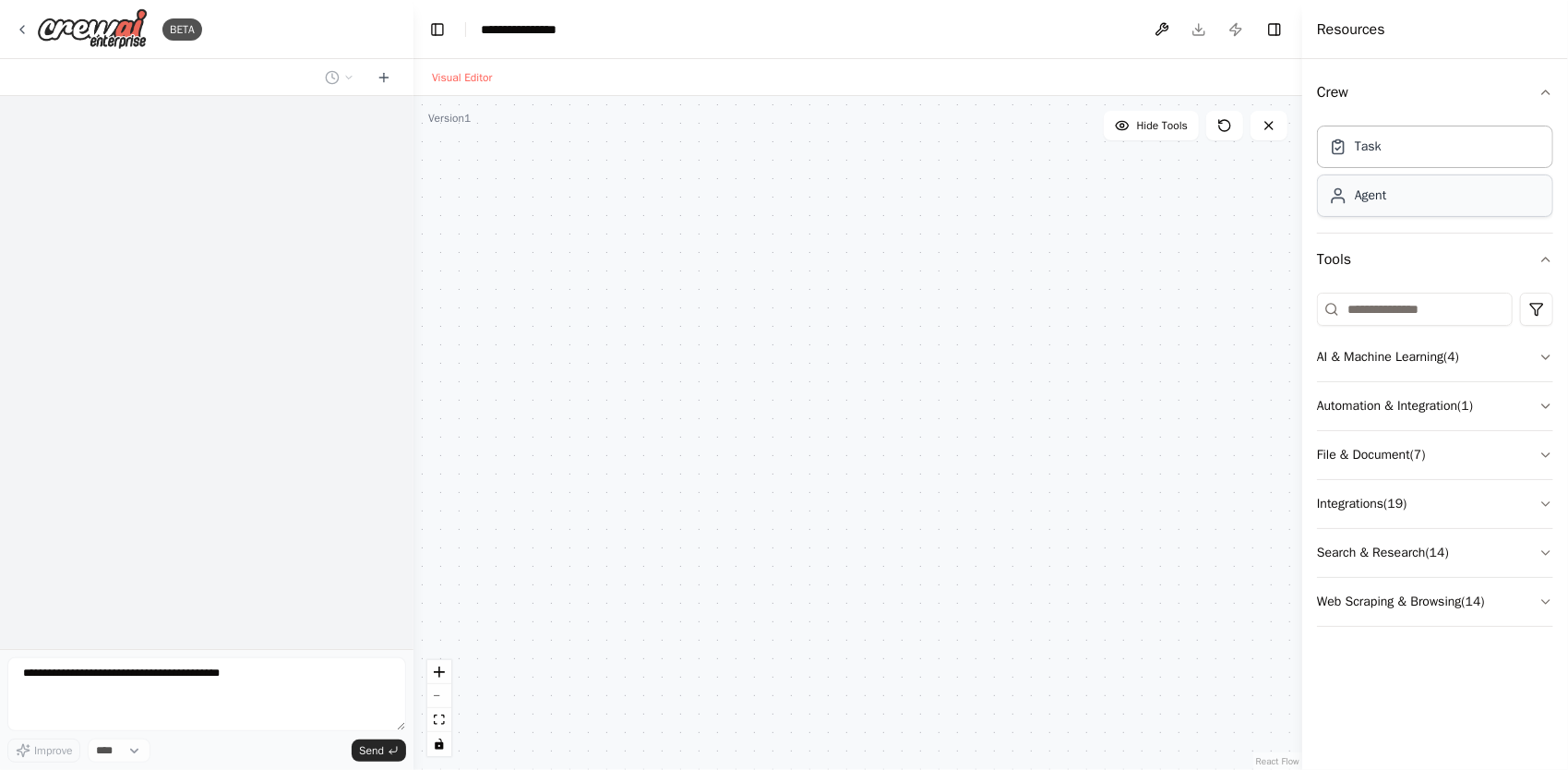 scroll, scrollTop: 0, scrollLeft: 0, axis: both 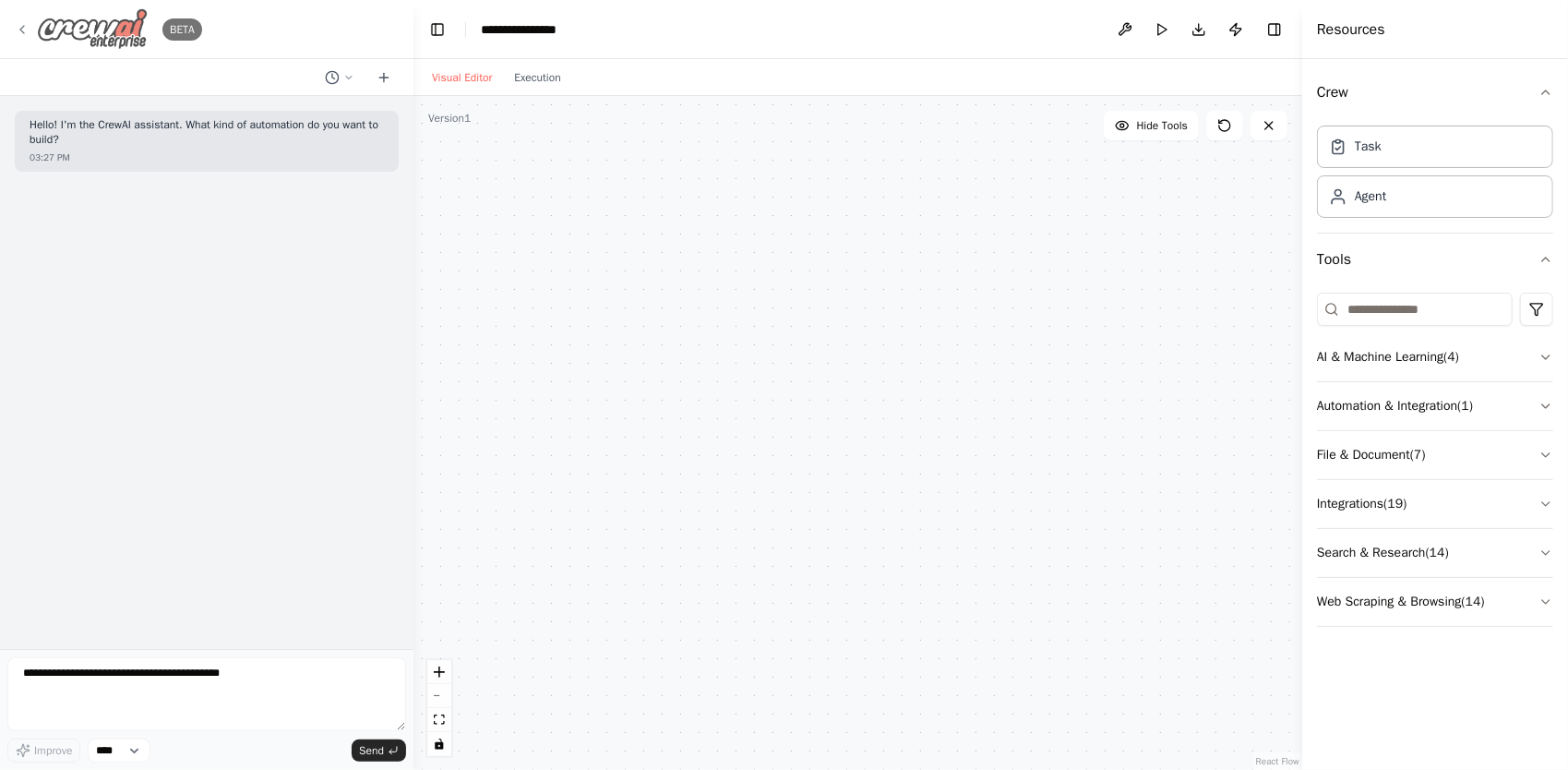 click 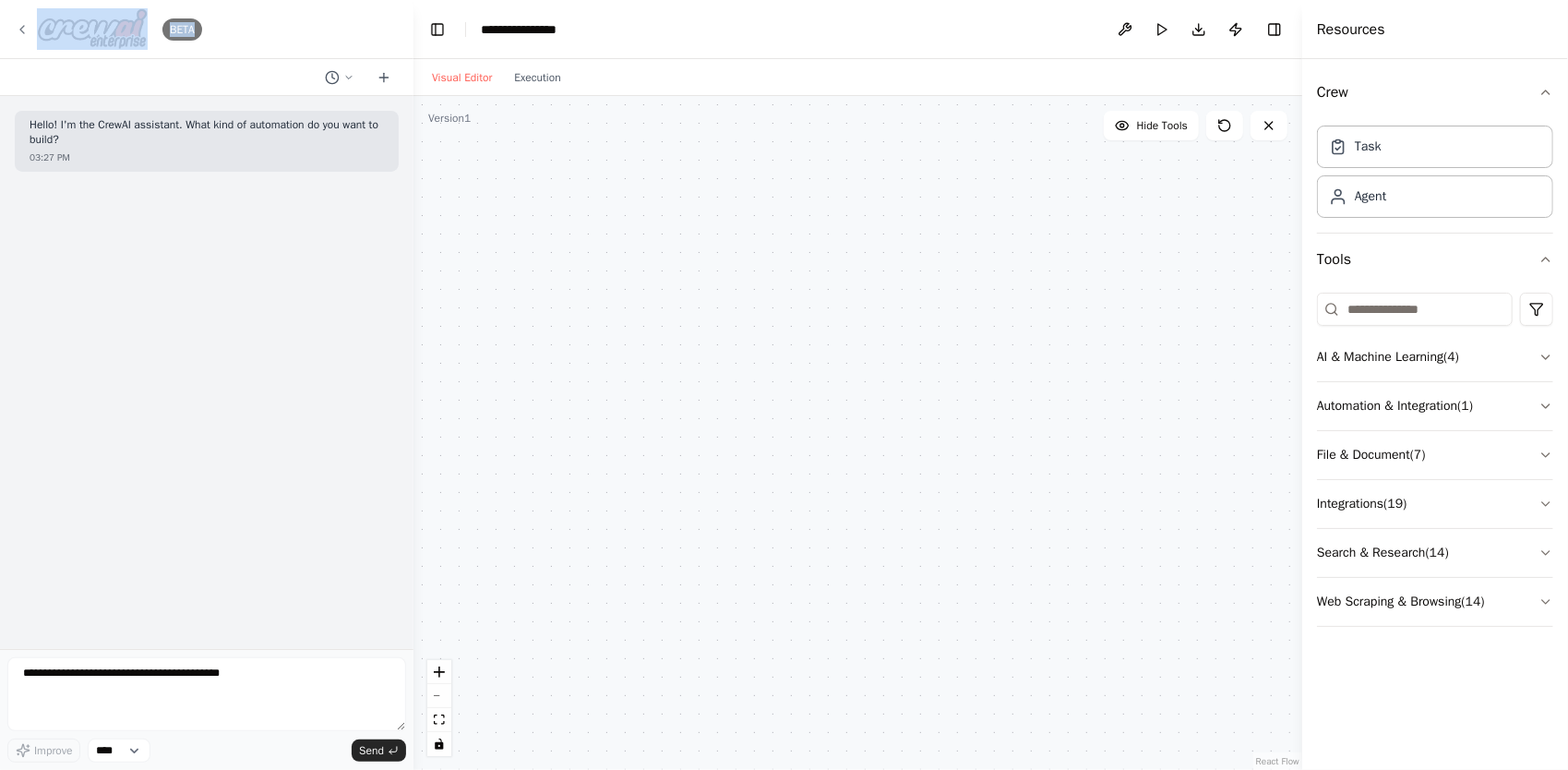 click 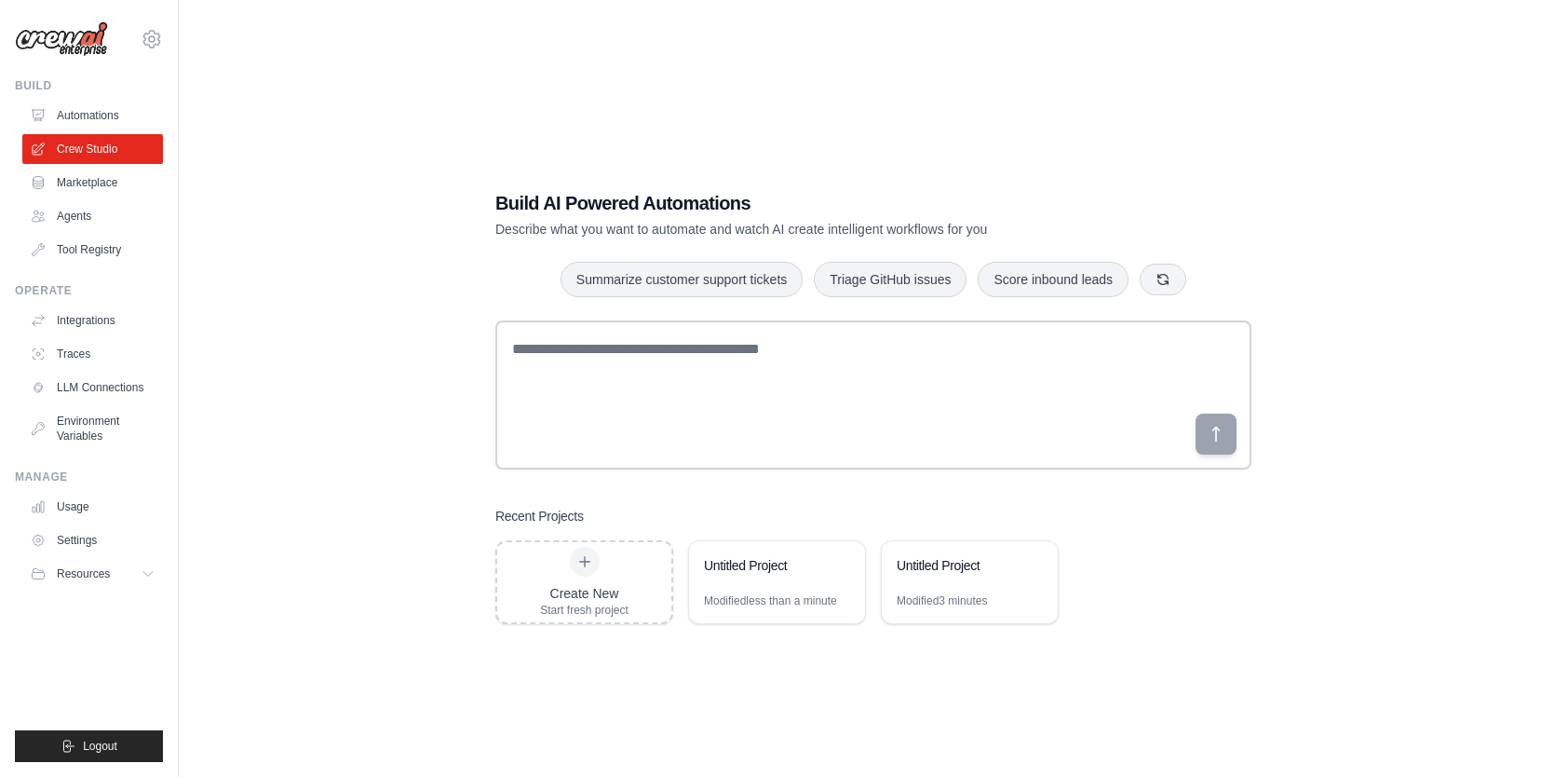 scroll, scrollTop: 0, scrollLeft: 0, axis: both 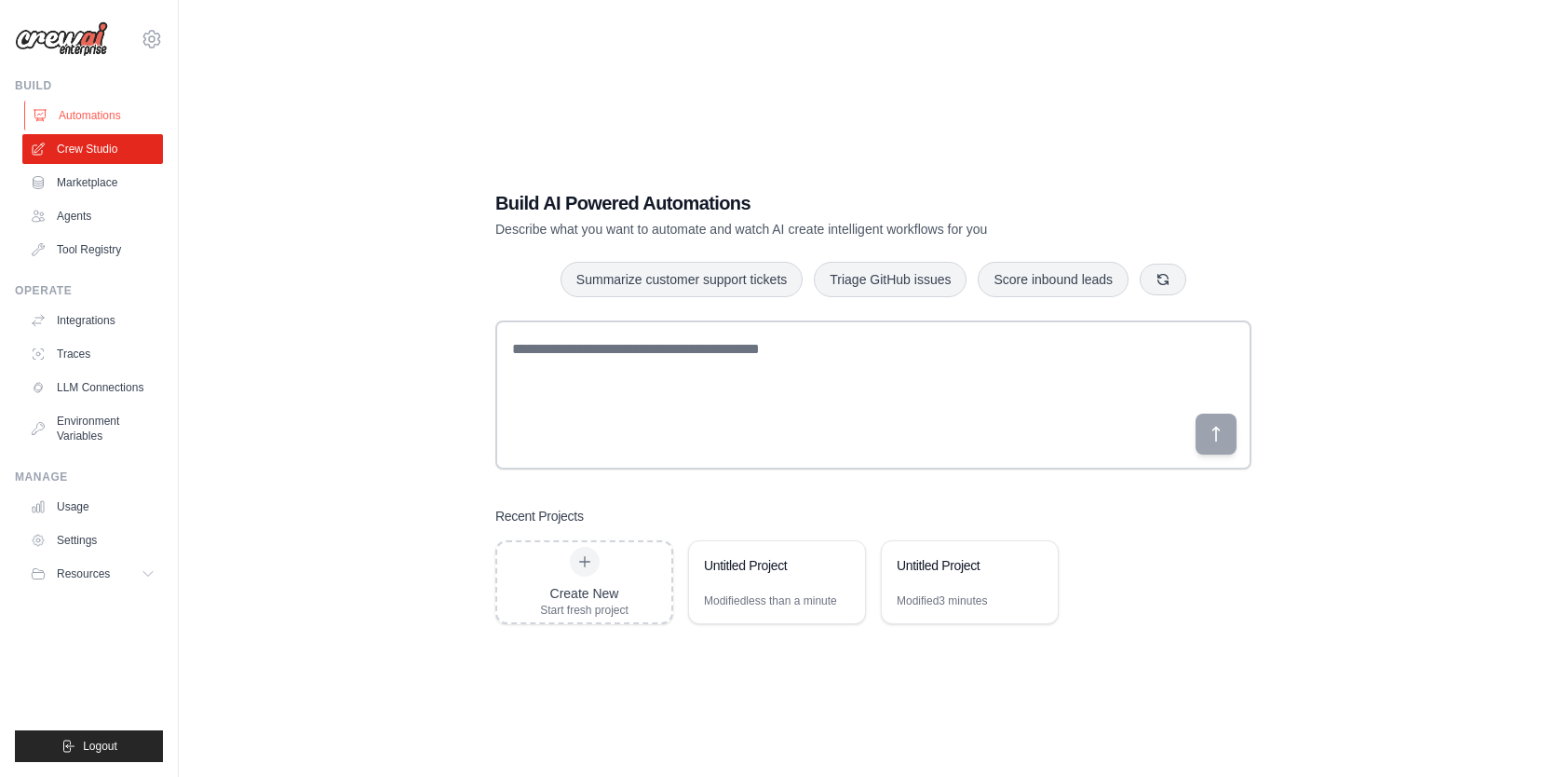 click on "Automations" at bounding box center (94, 116) 